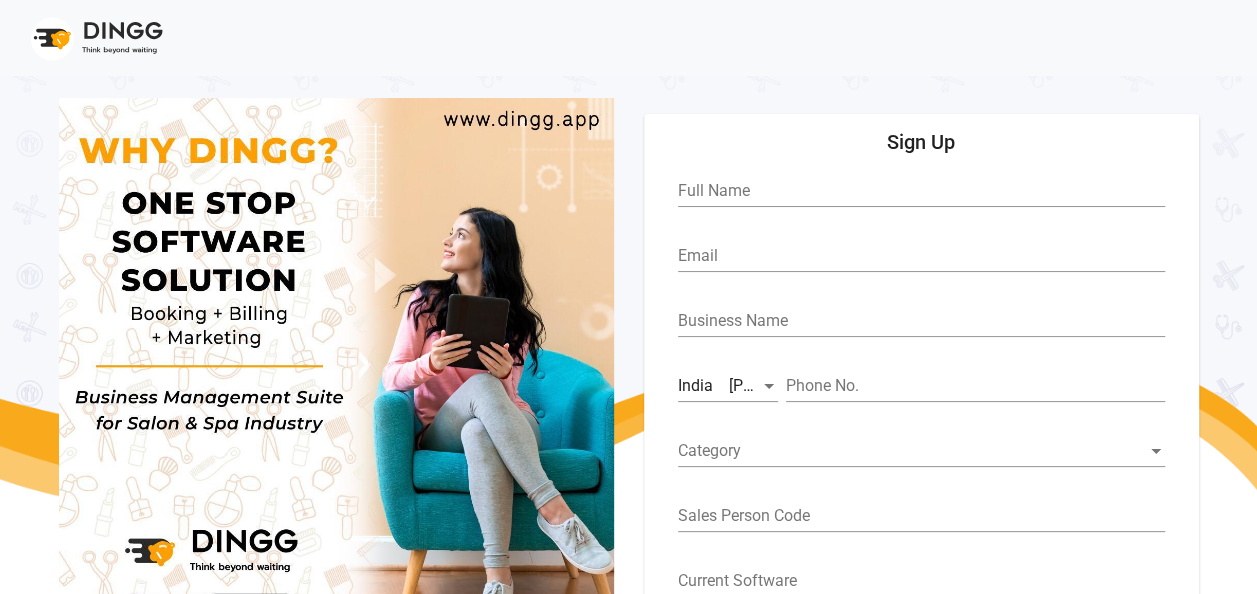 scroll, scrollTop: 108, scrollLeft: 0, axis: vertical 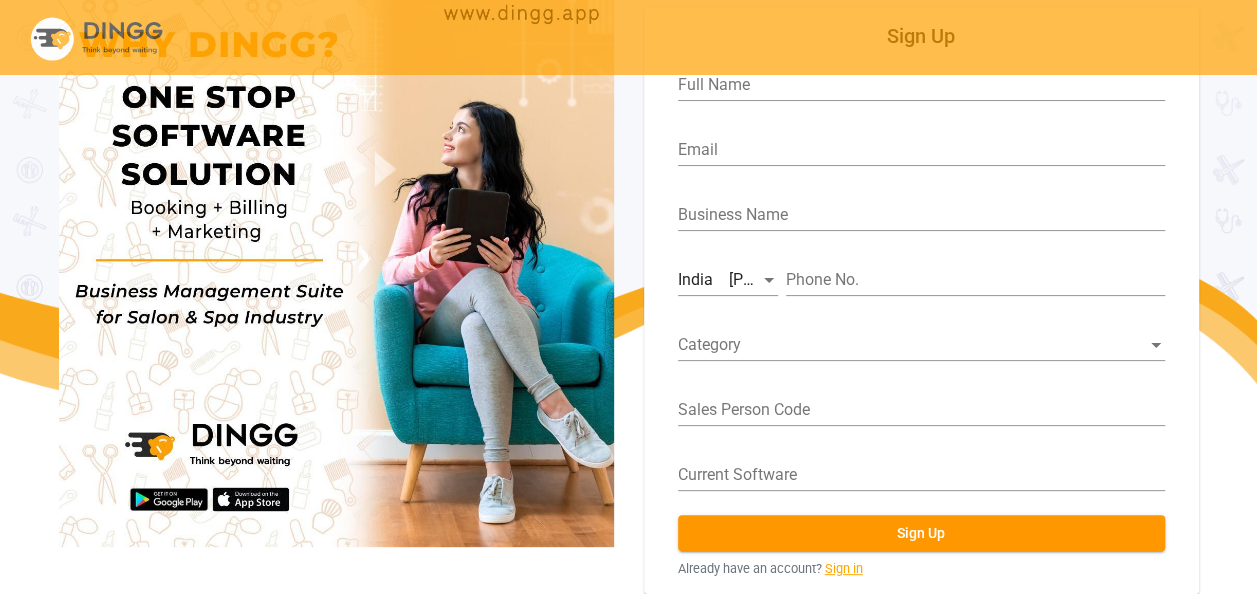 click on "Sign in" 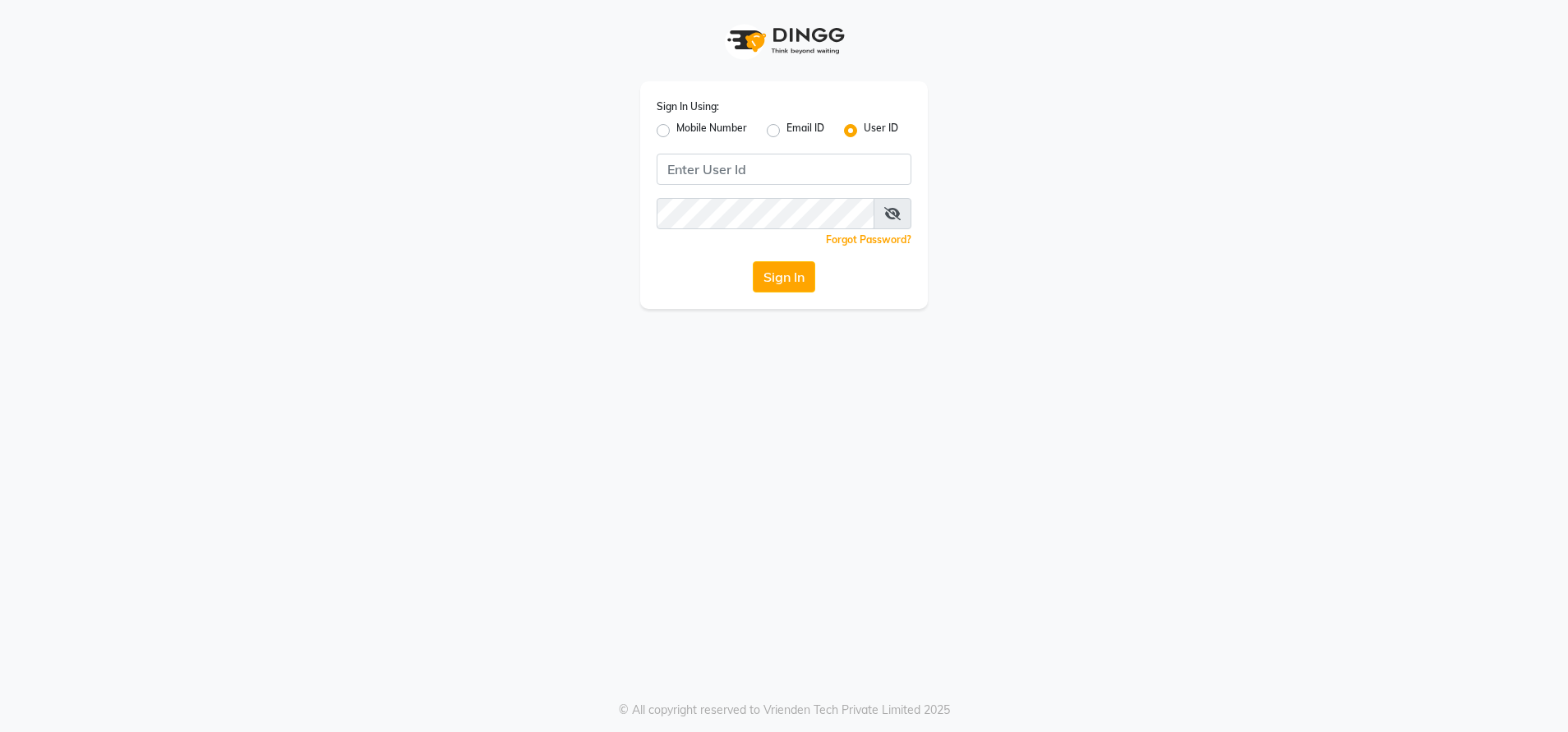 scroll, scrollTop: 0, scrollLeft: 0, axis: both 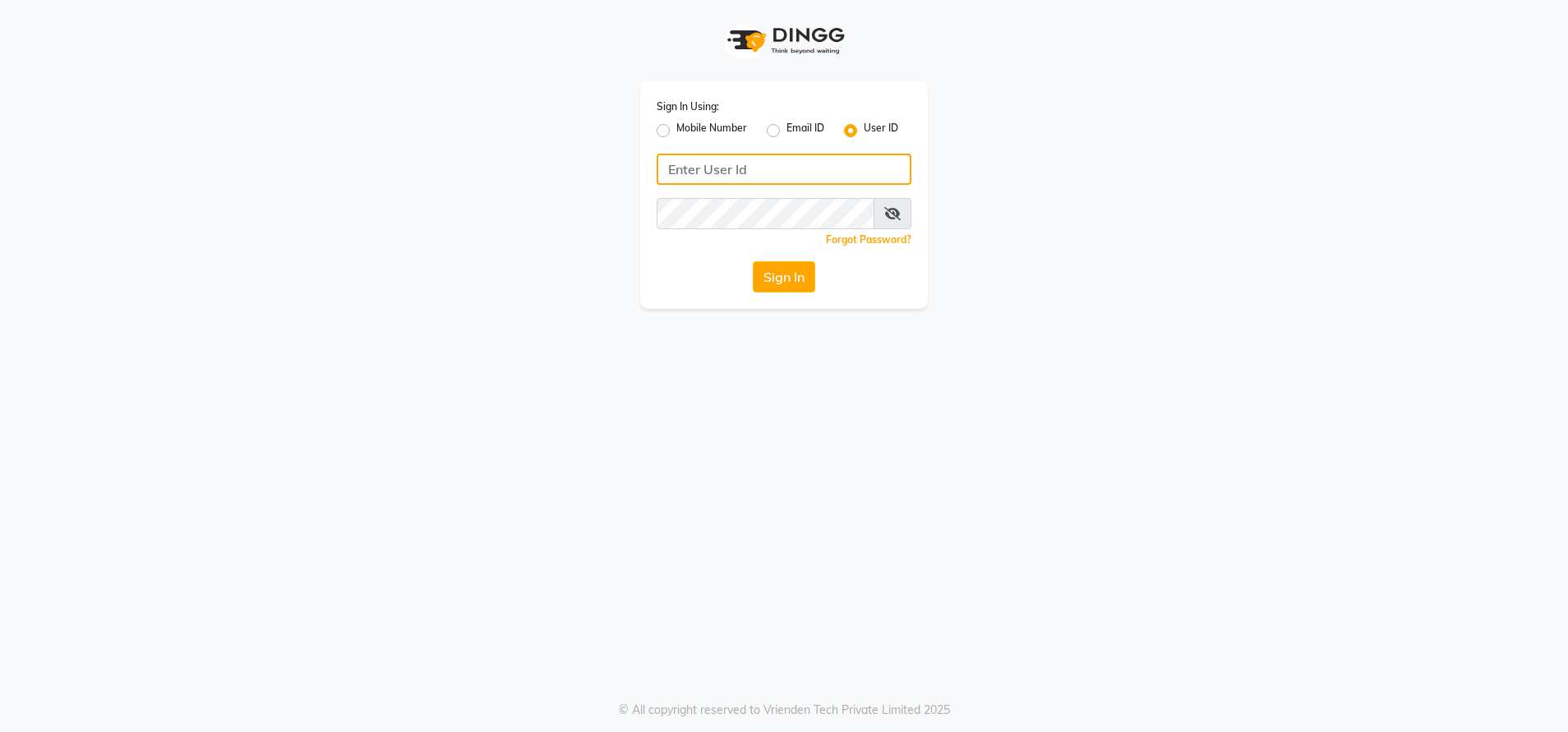 click 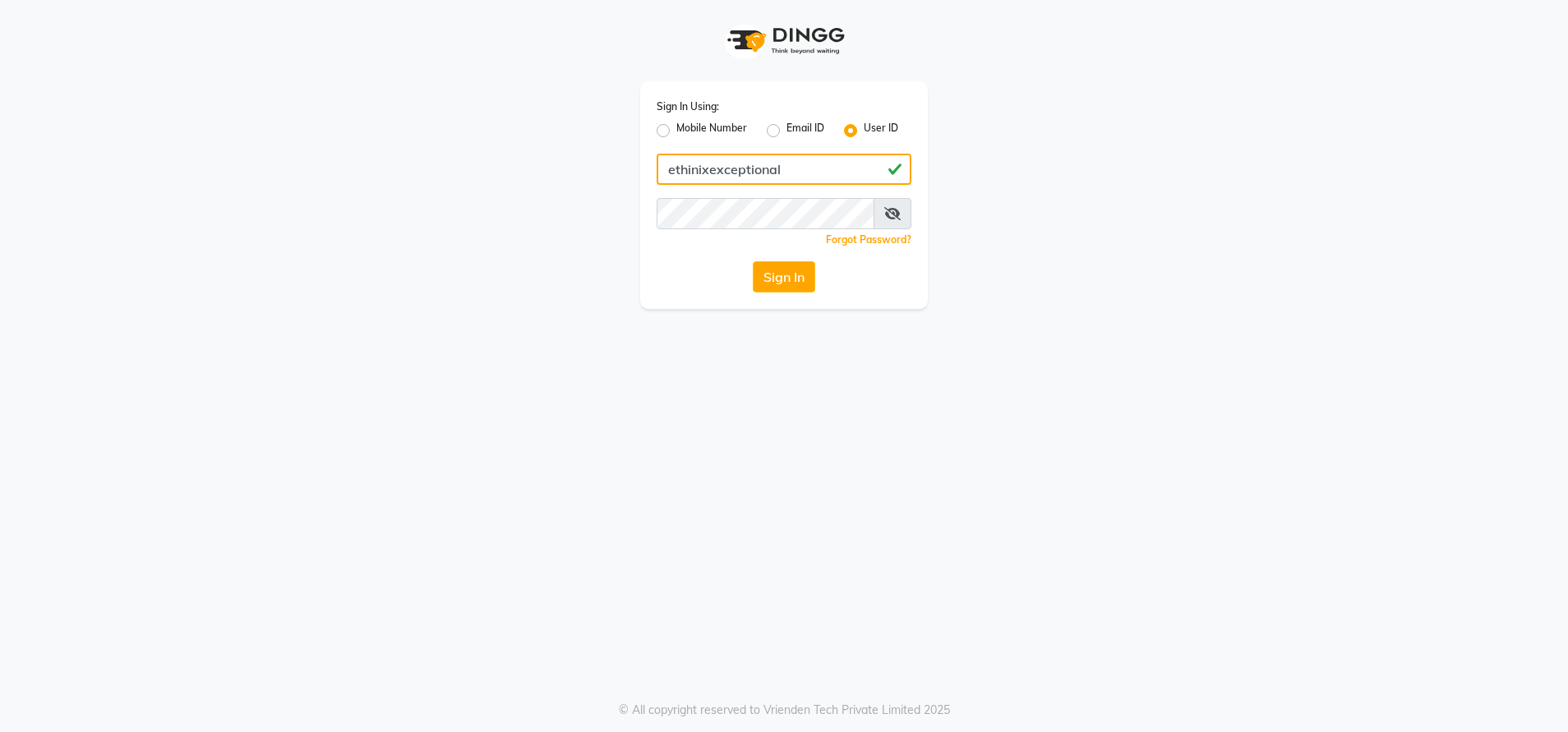 click on "ethinixexceptional" 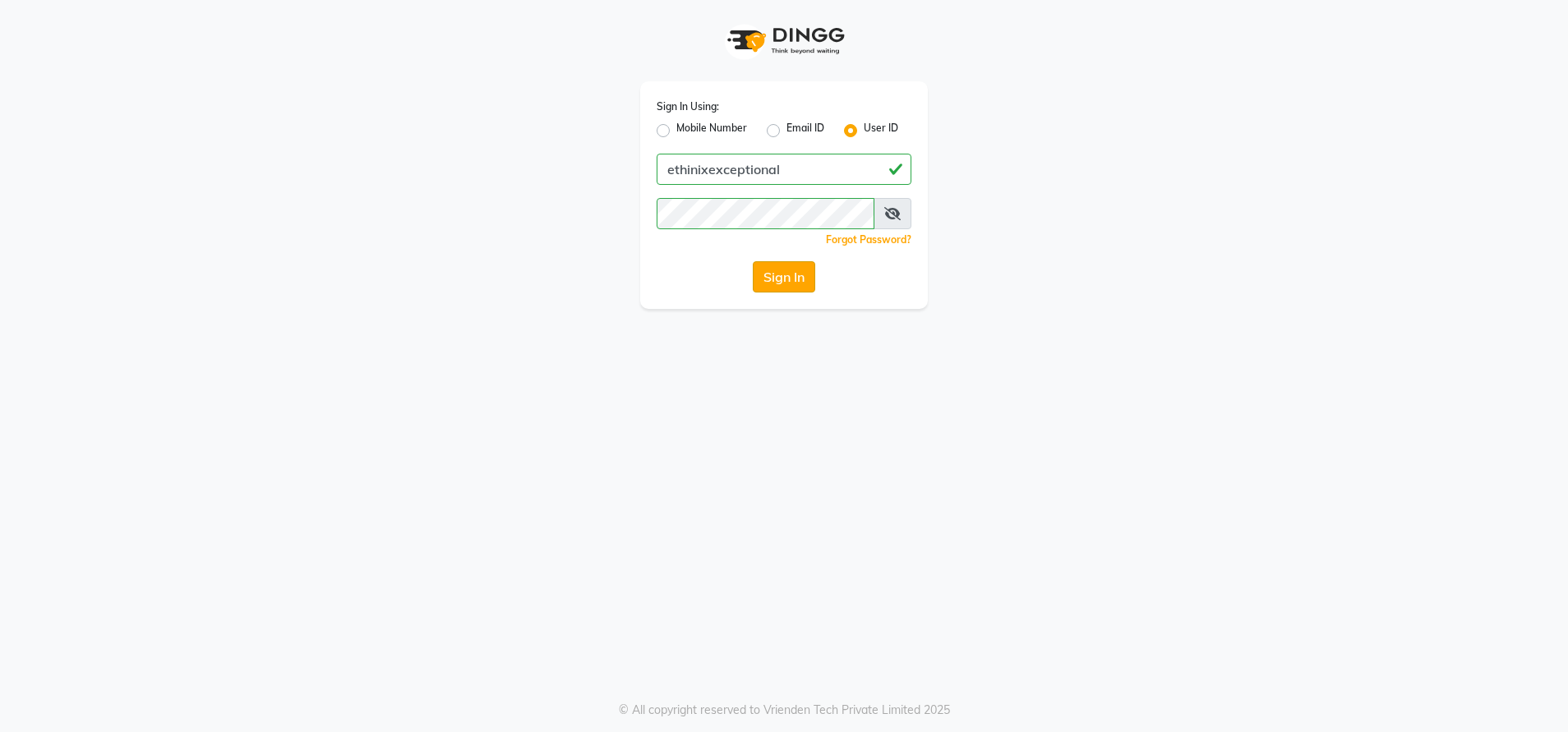 click on "Sign In" 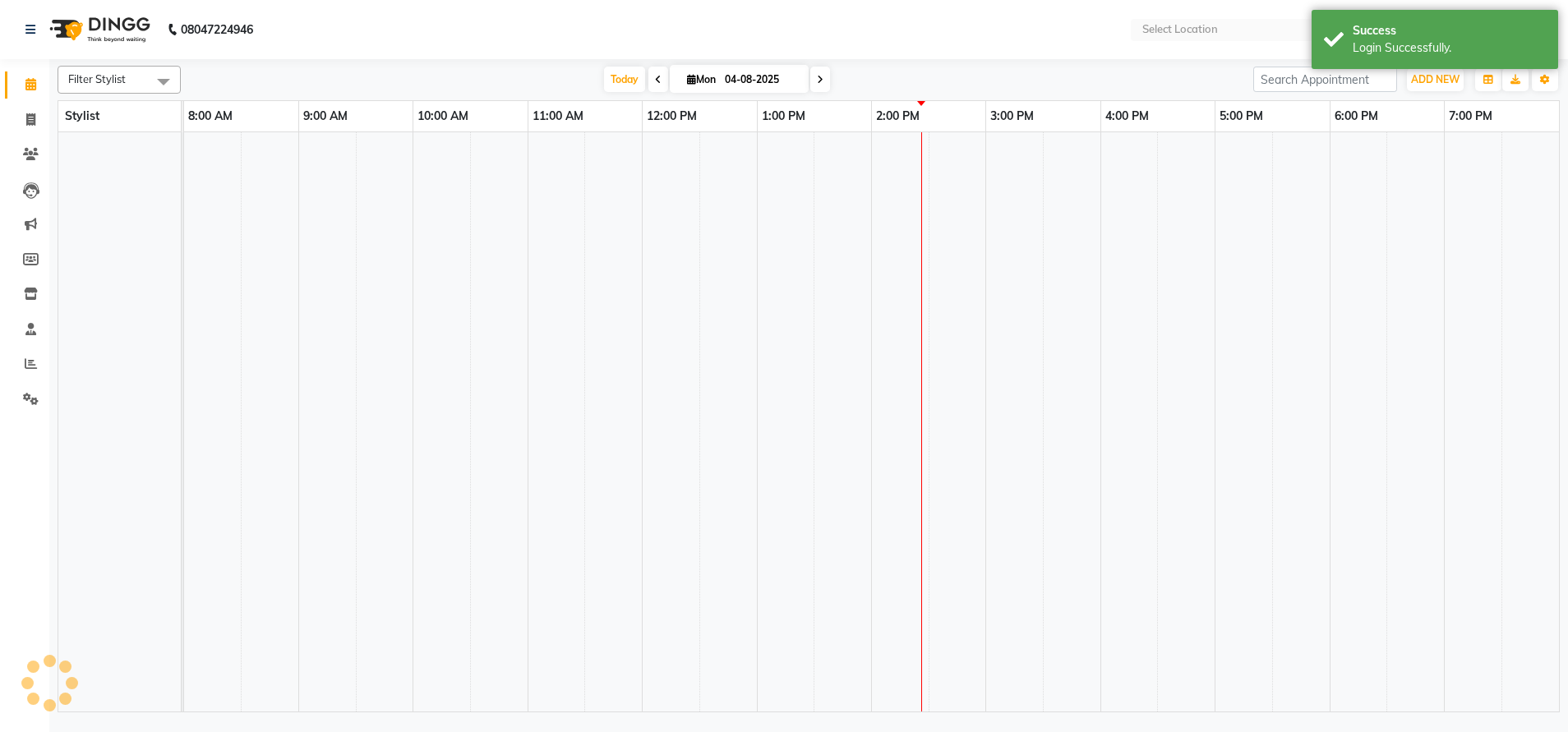 select on "en" 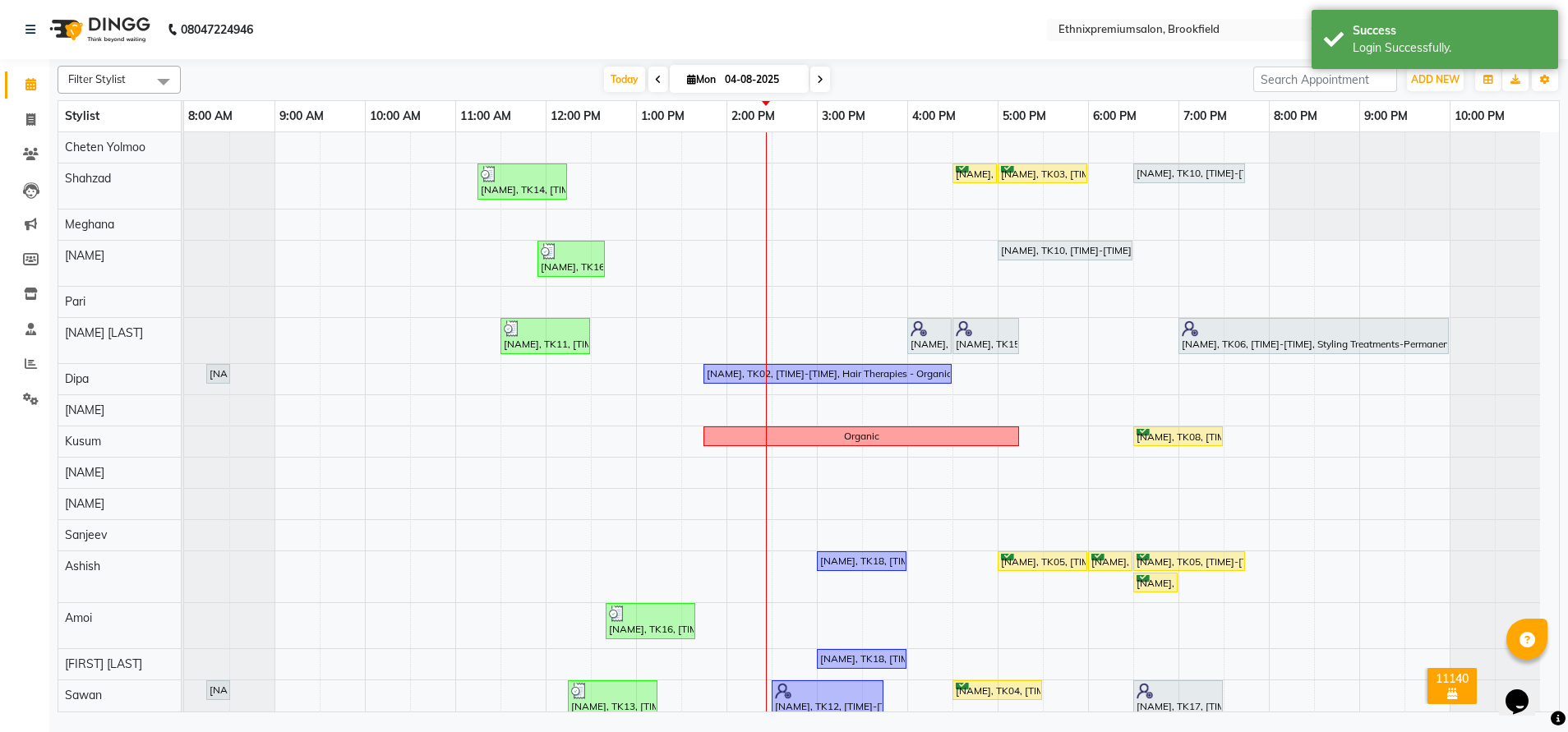 scroll, scrollTop: 0, scrollLeft: 0, axis: both 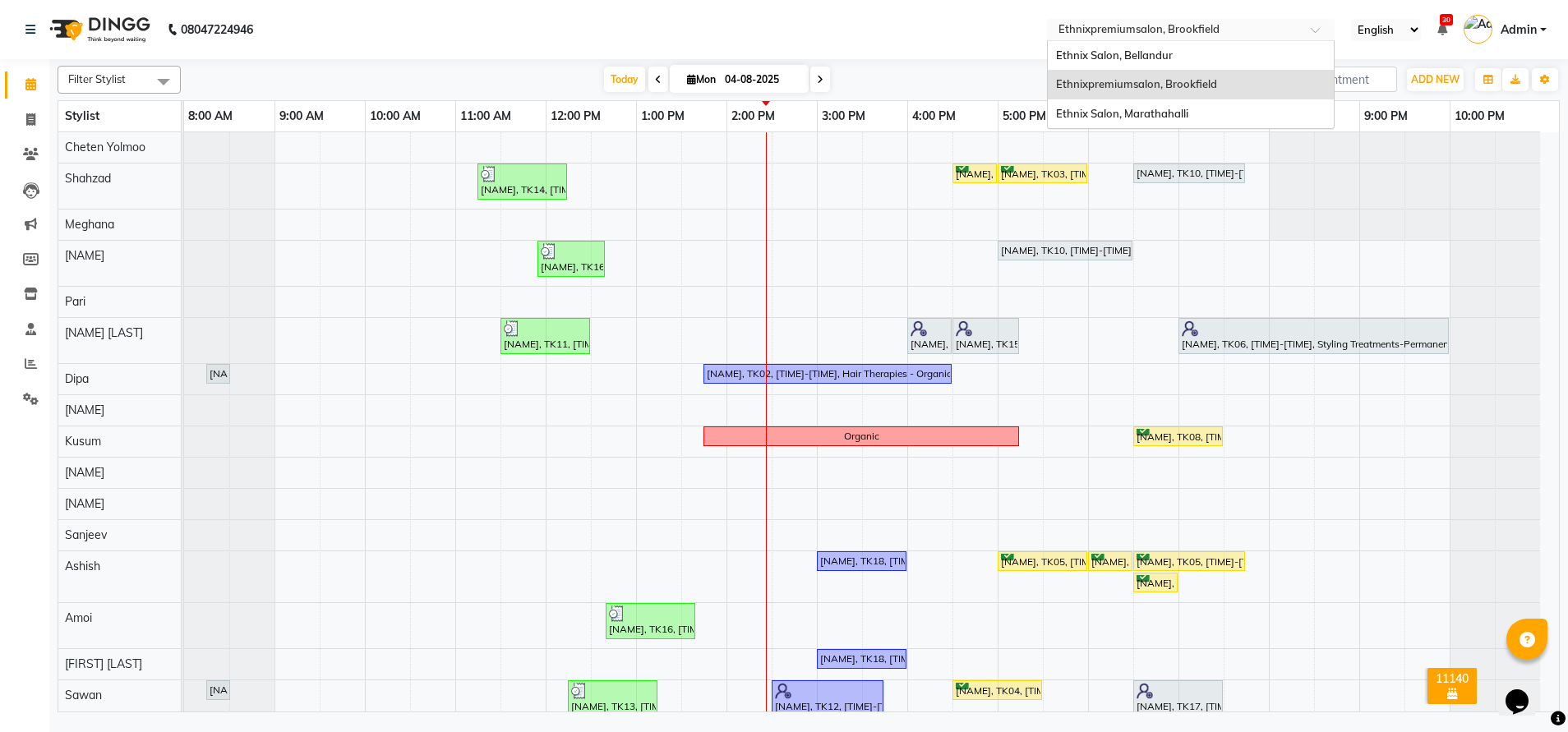 click at bounding box center (1174, 31) 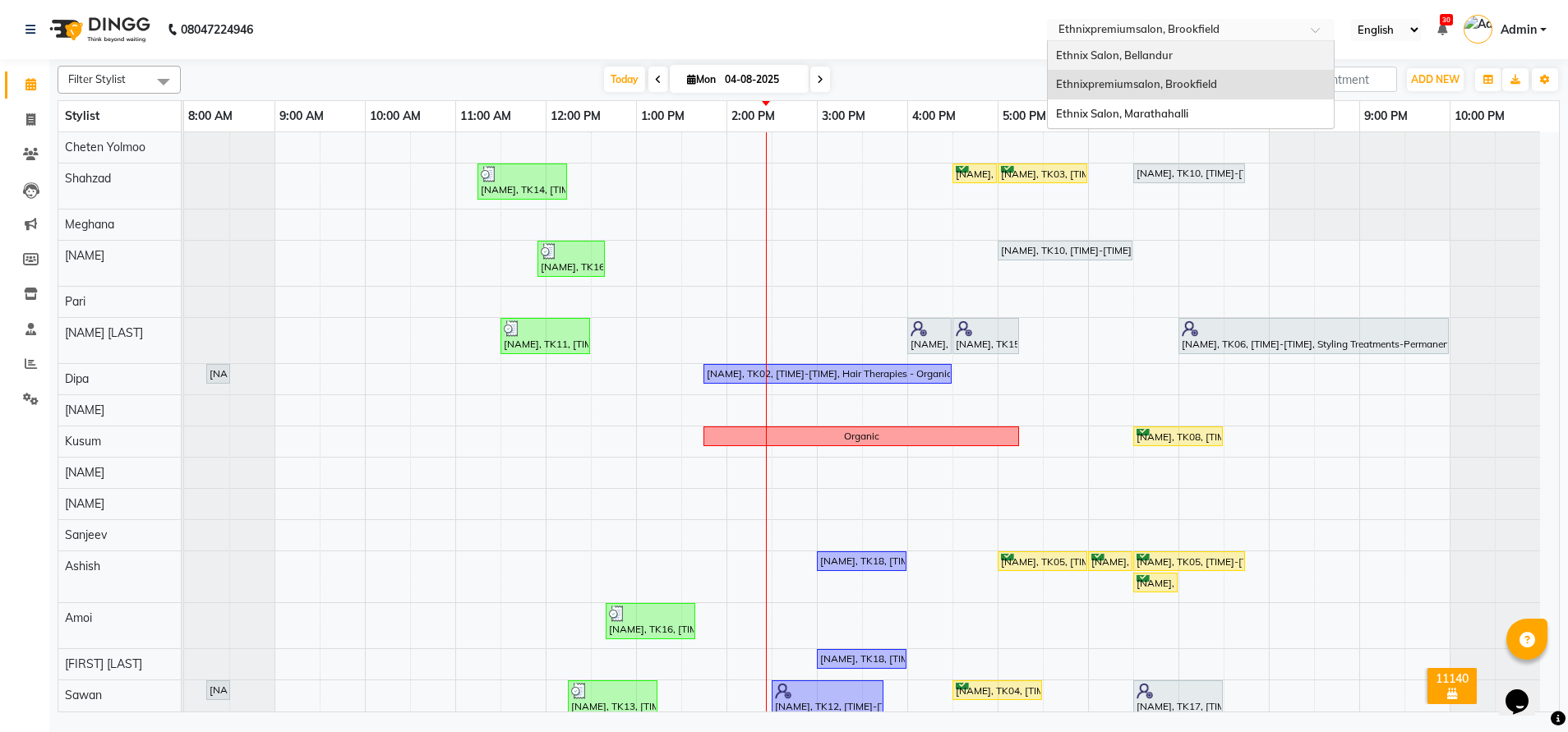 click on "Ethnix Salon, Bellandur" at bounding box center [1114, 55] 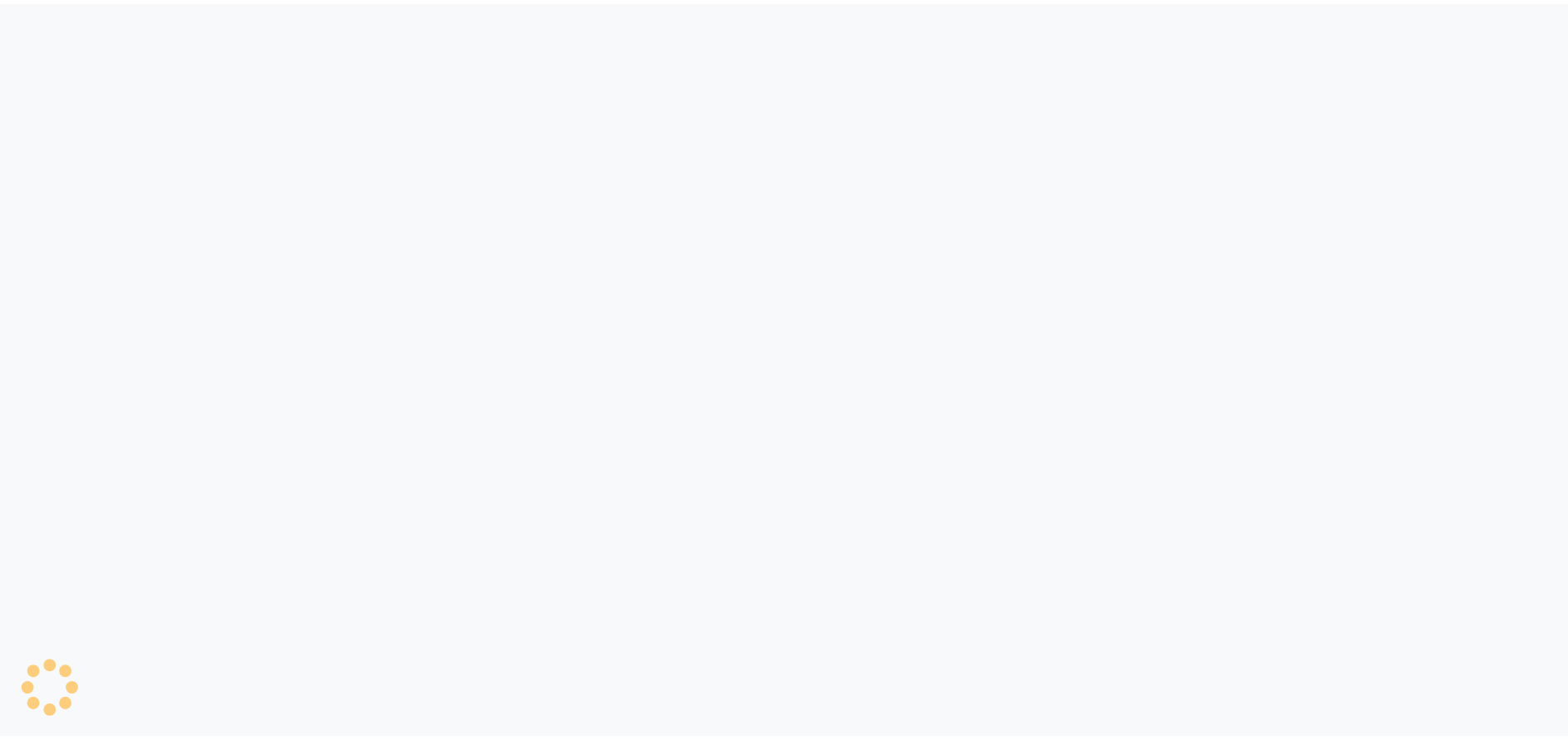 scroll, scrollTop: 0, scrollLeft: 0, axis: both 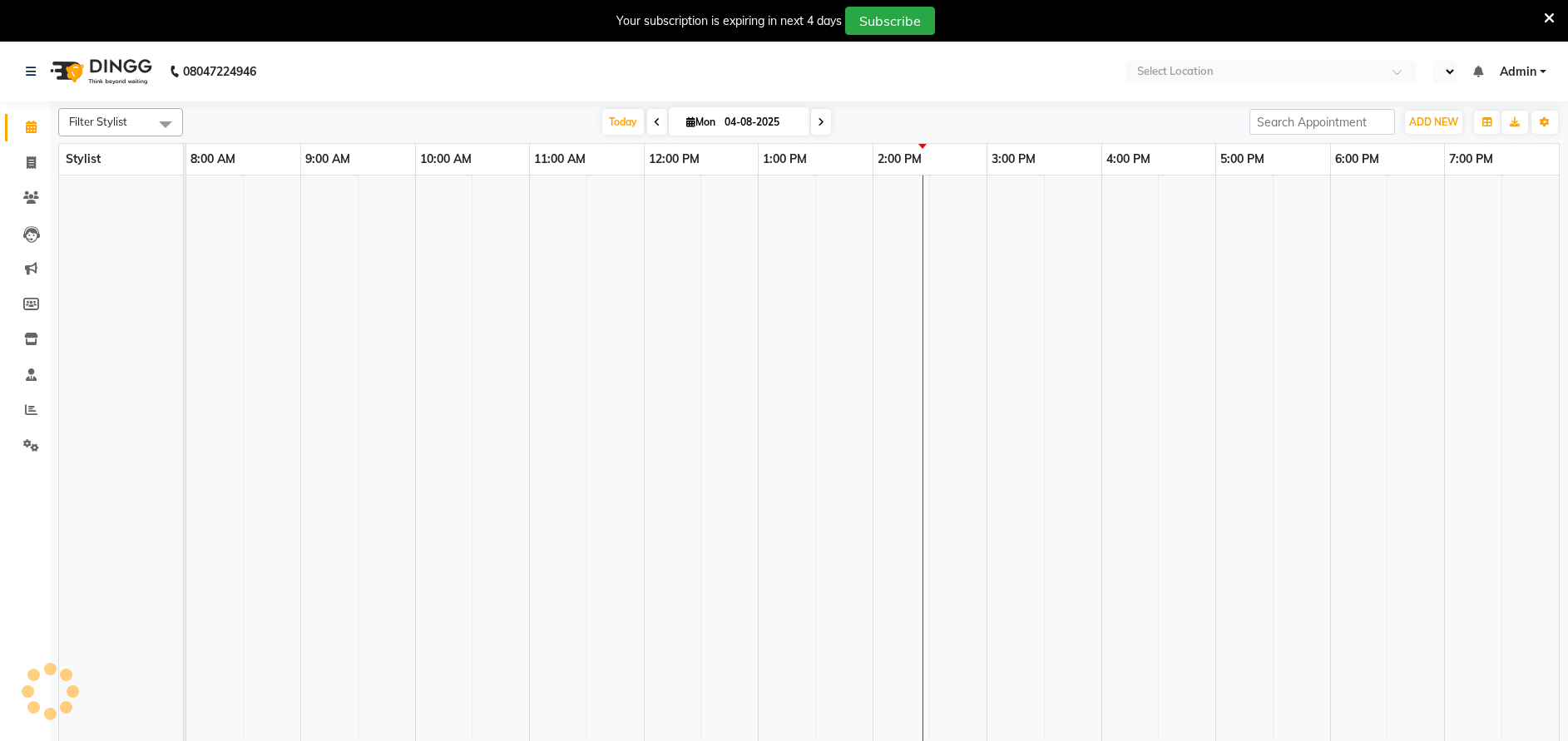 select on "en" 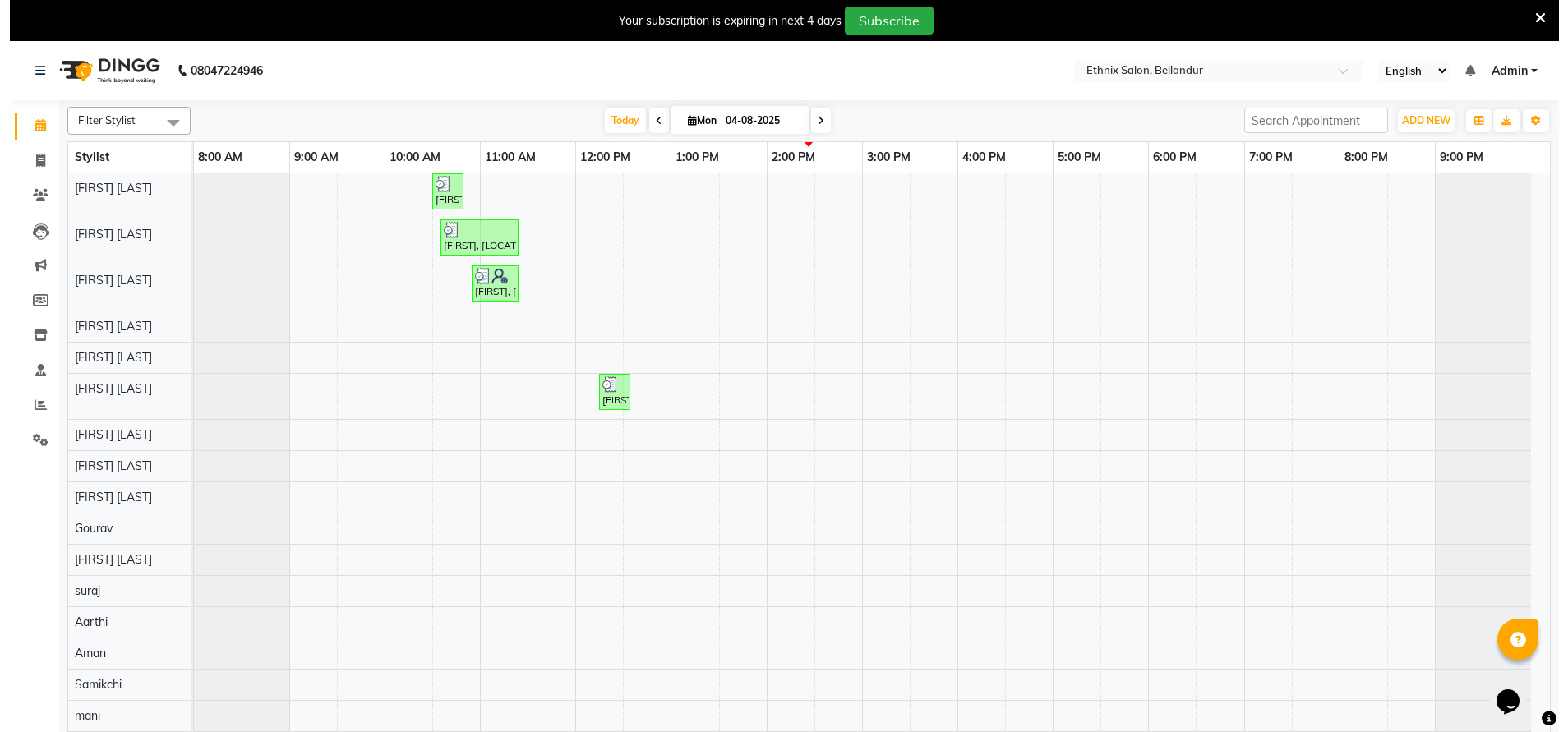 scroll, scrollTop: 0, scrollLeft: 0, axis: both 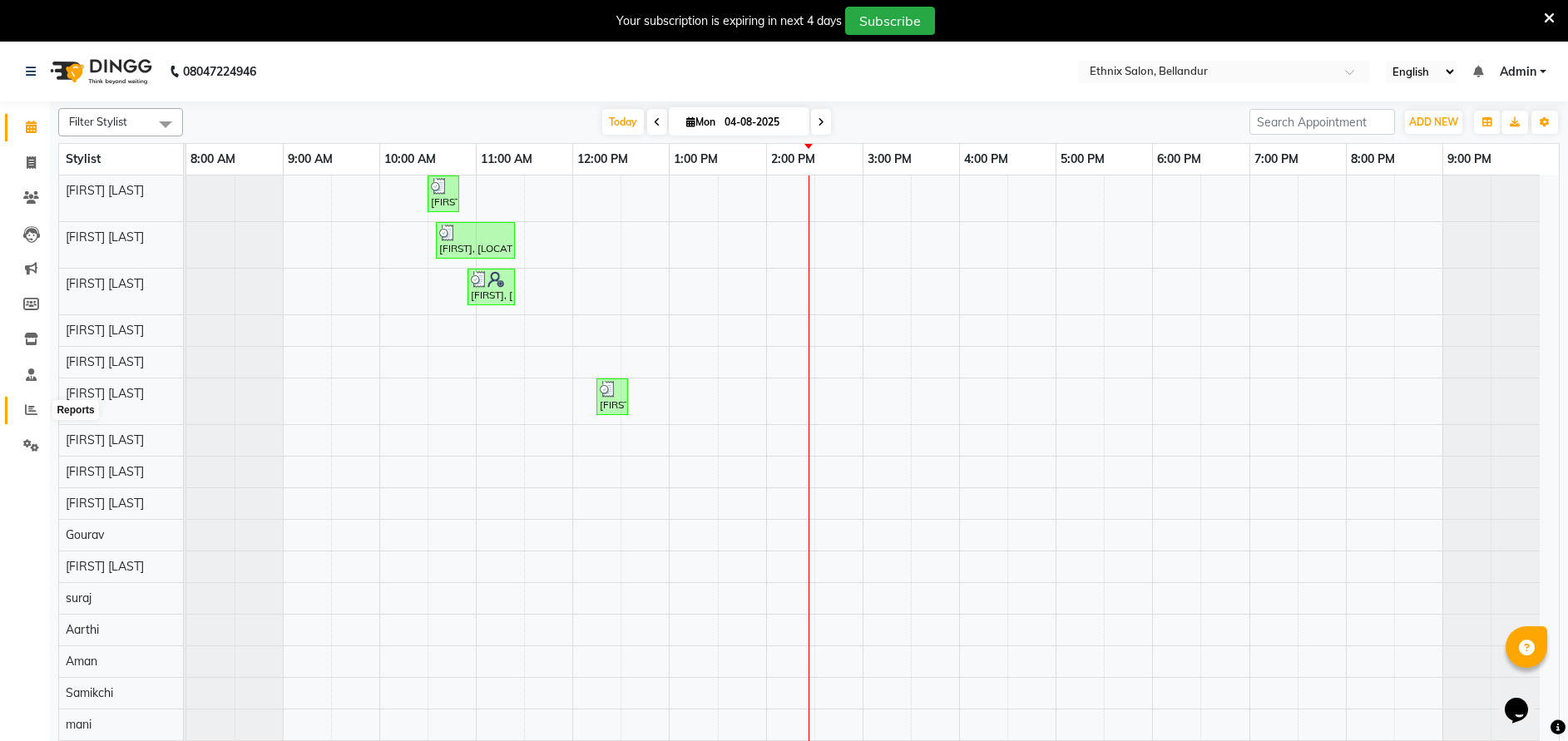 click 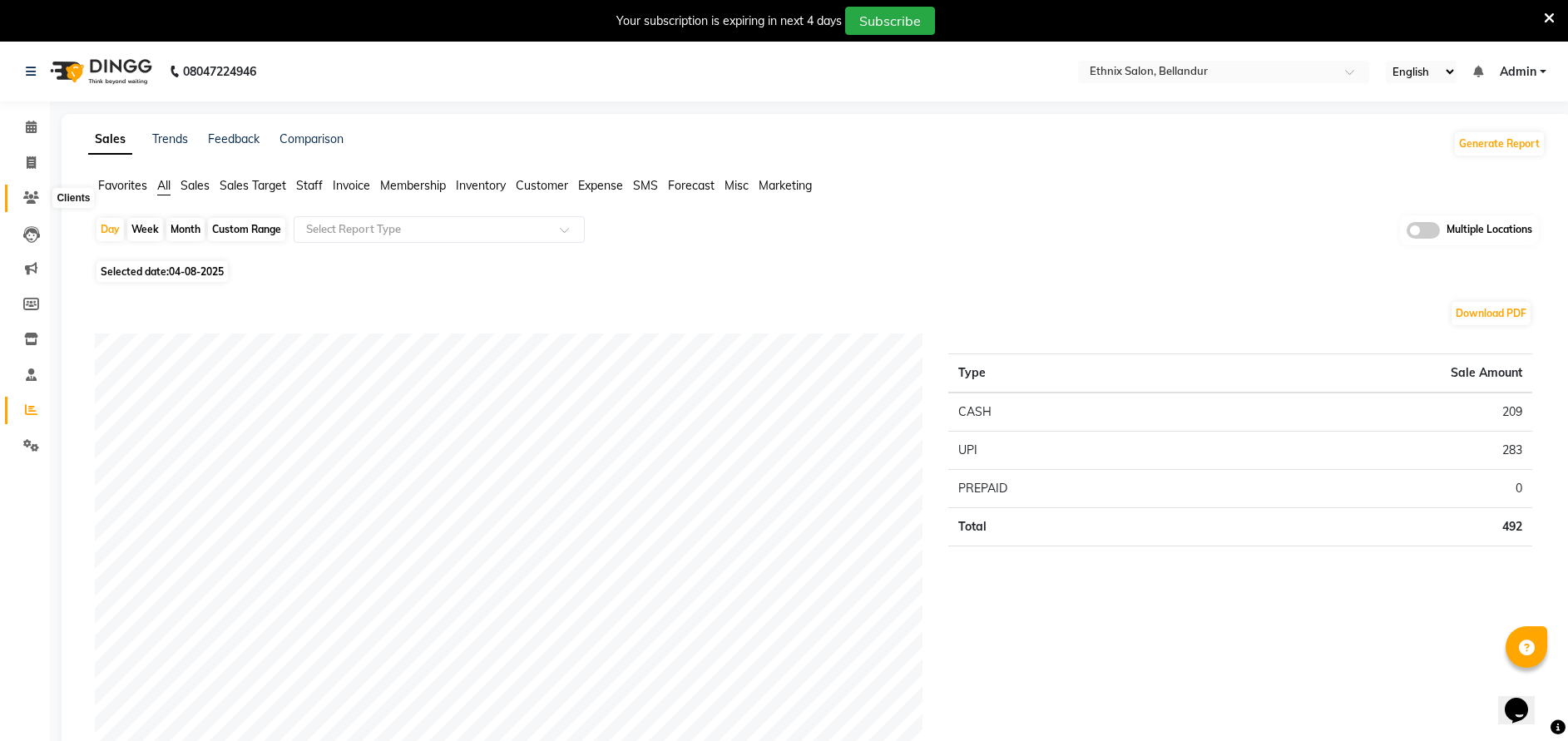 click 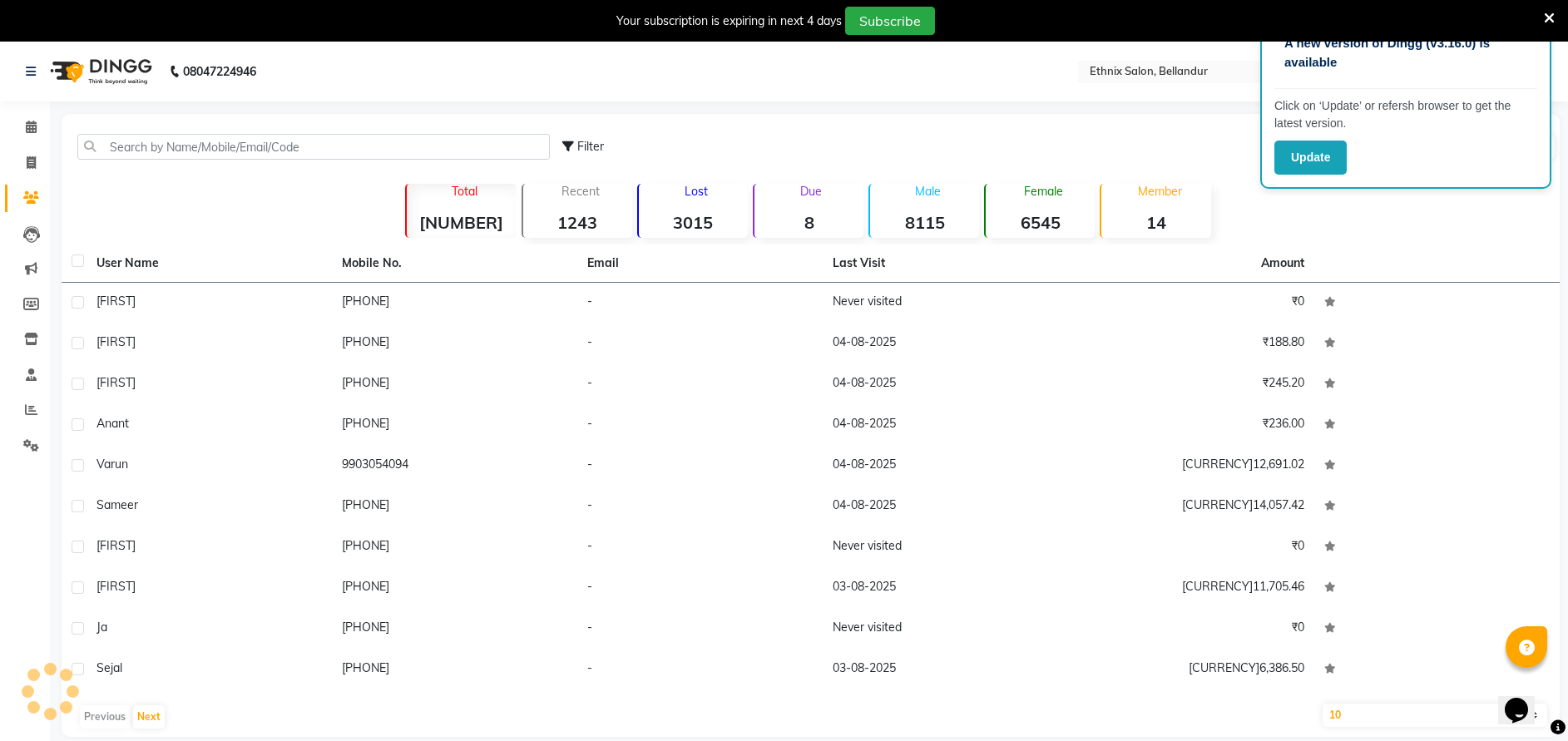 click on "Total" 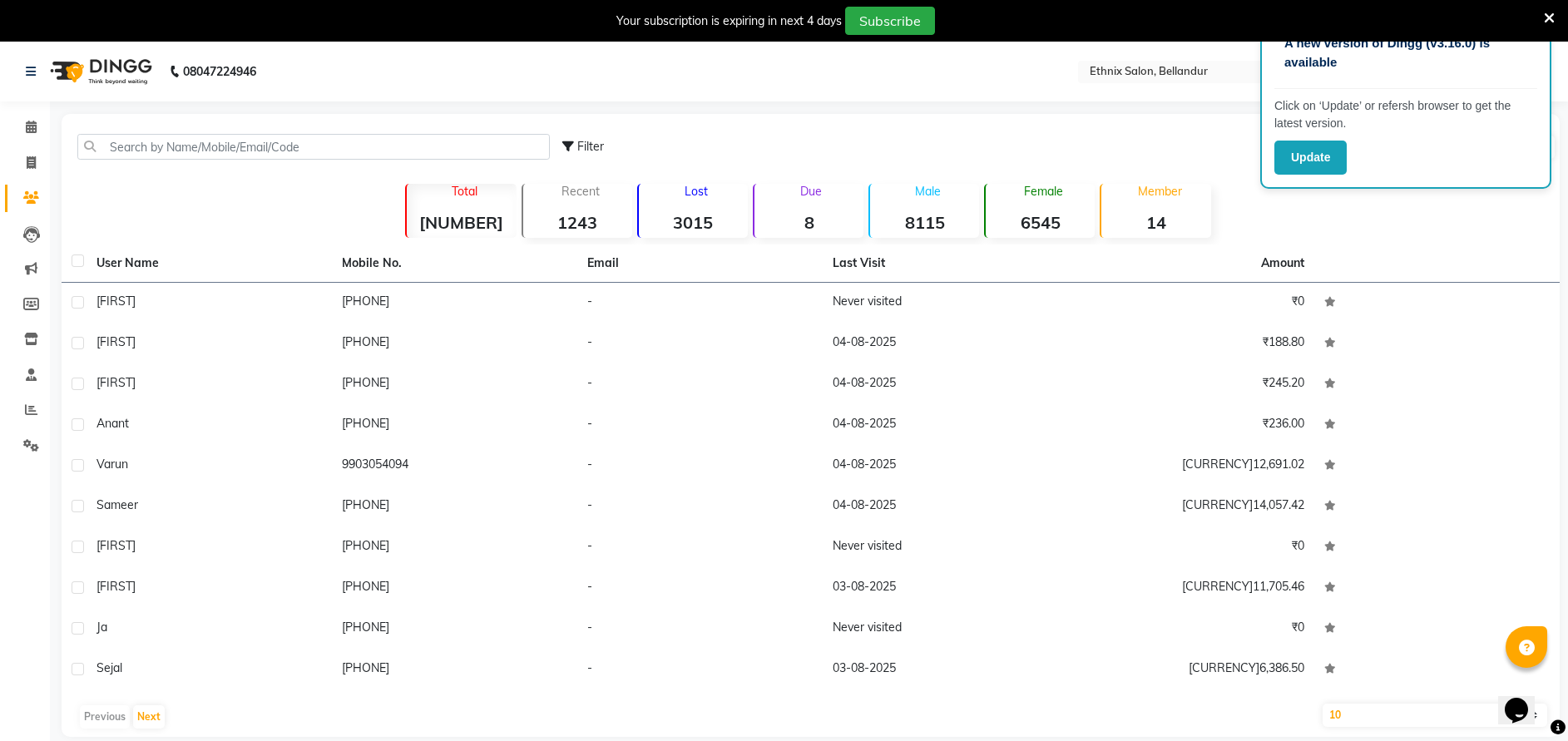 click at bounding box center (1549, 18) 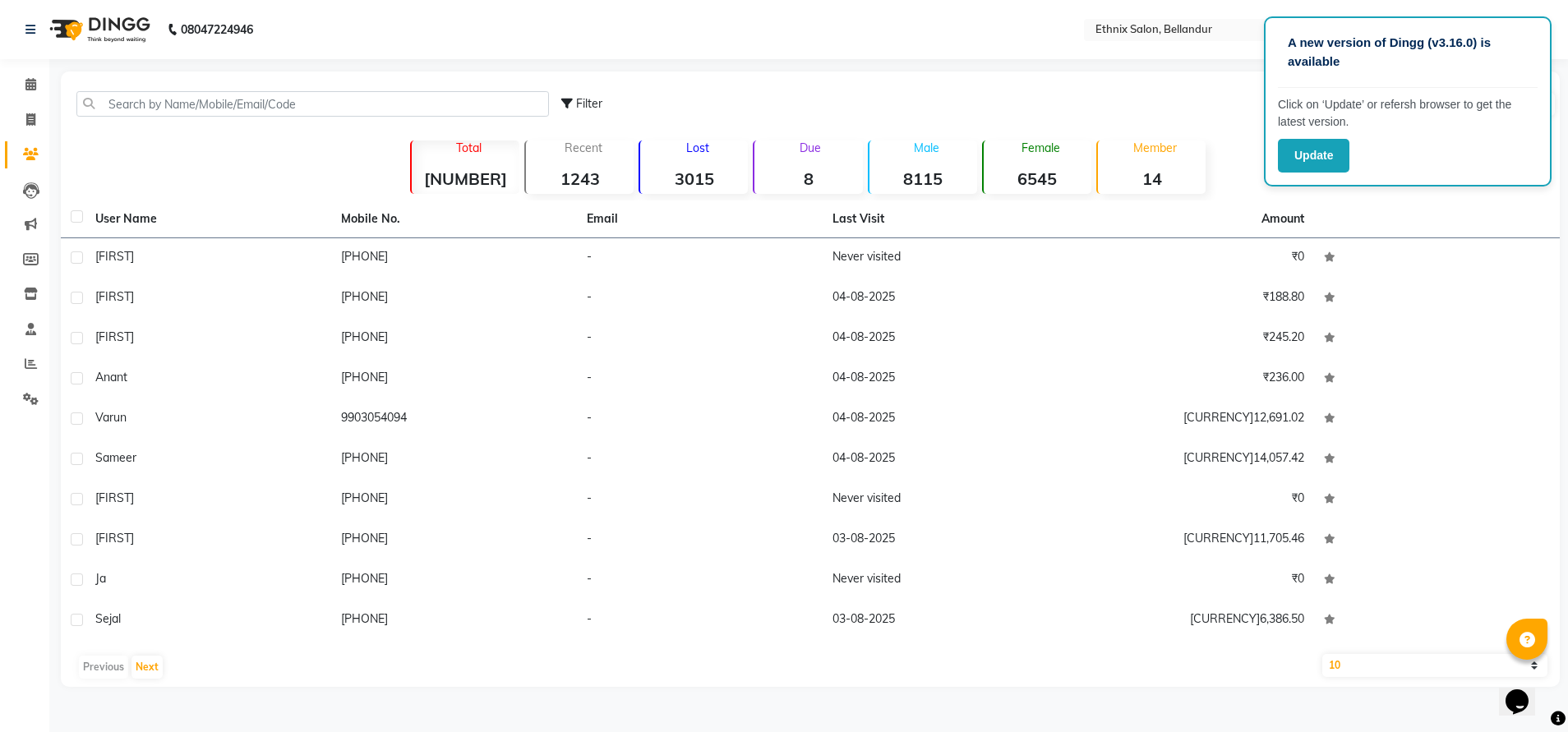 click on "[NUMBER]" 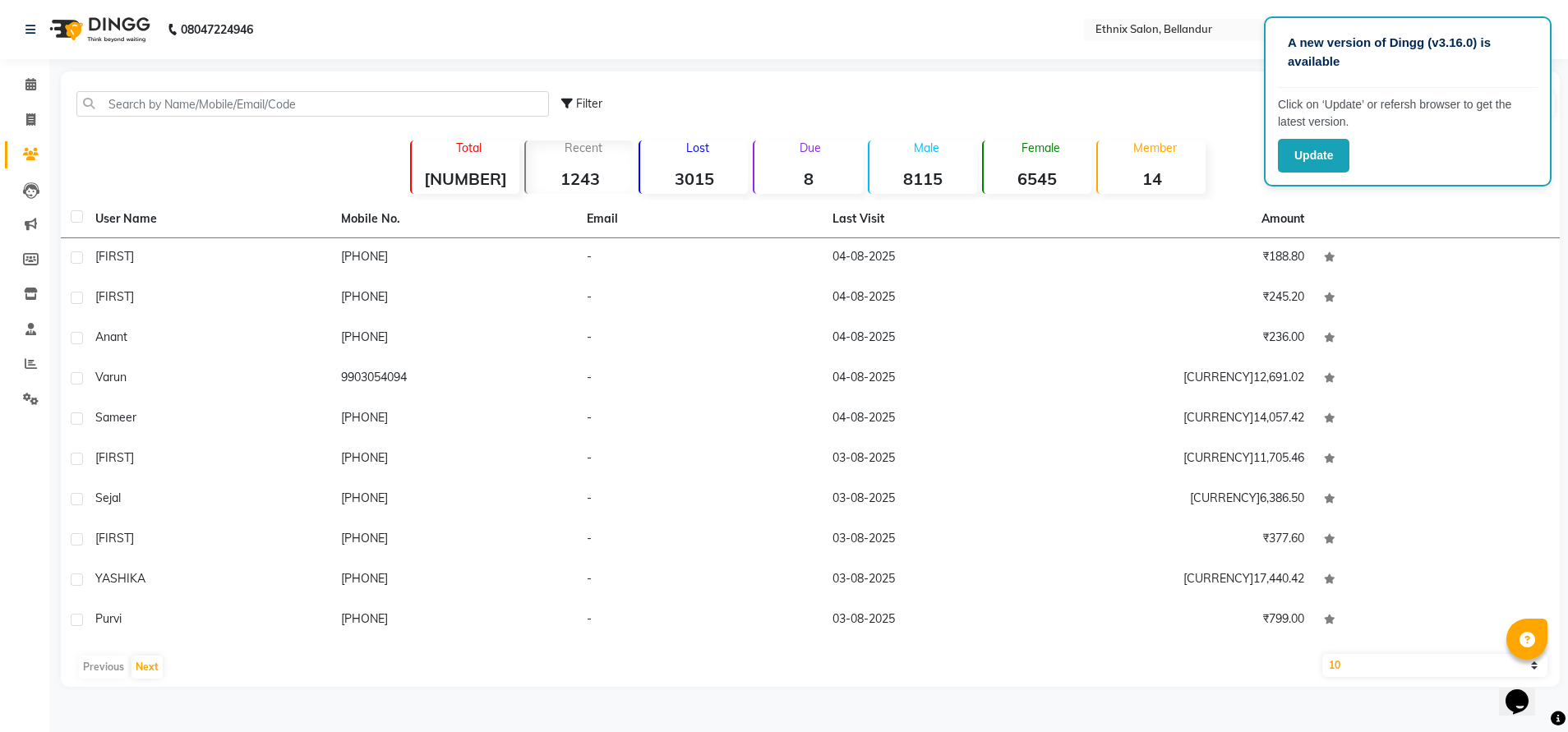 click on "[NUMBER]" 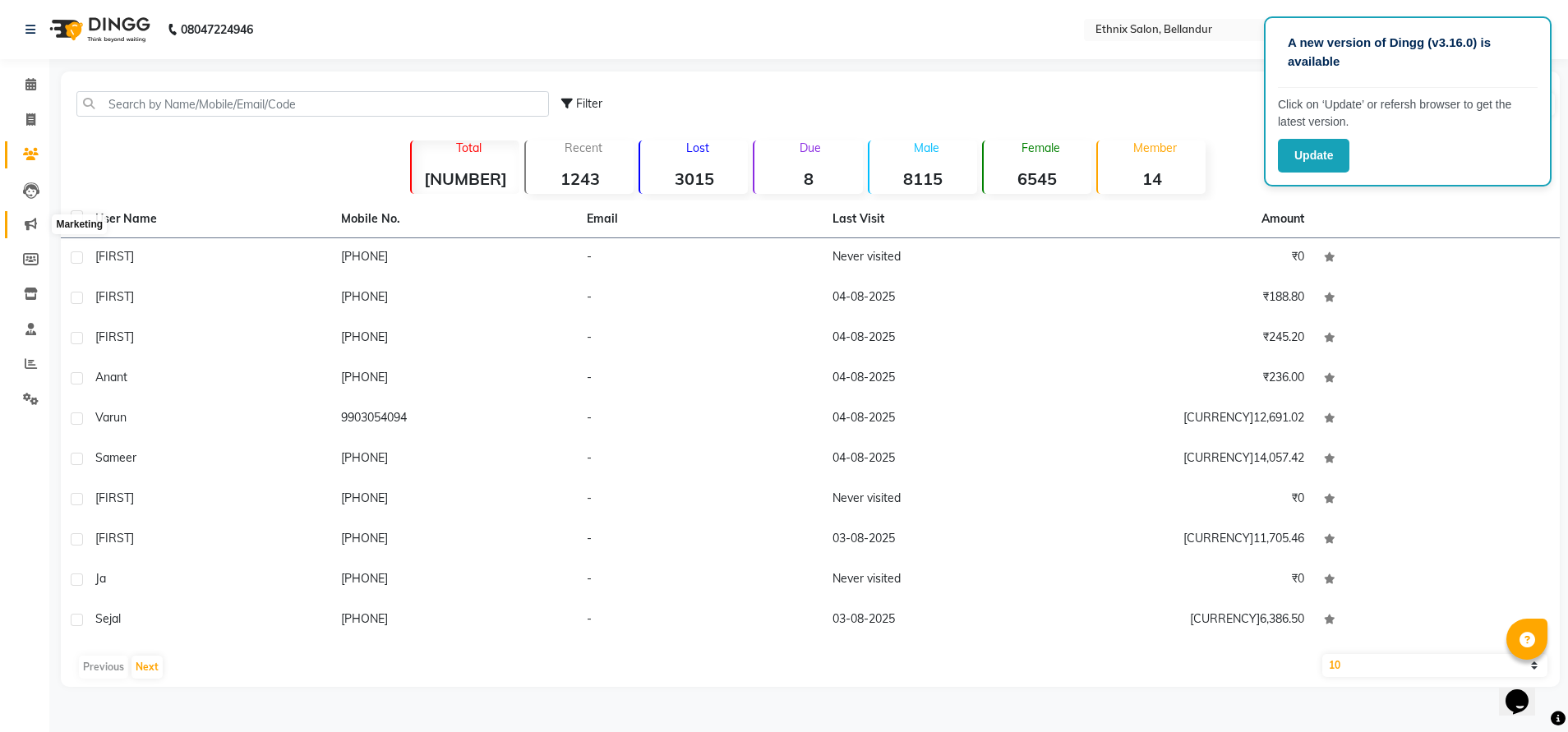 click 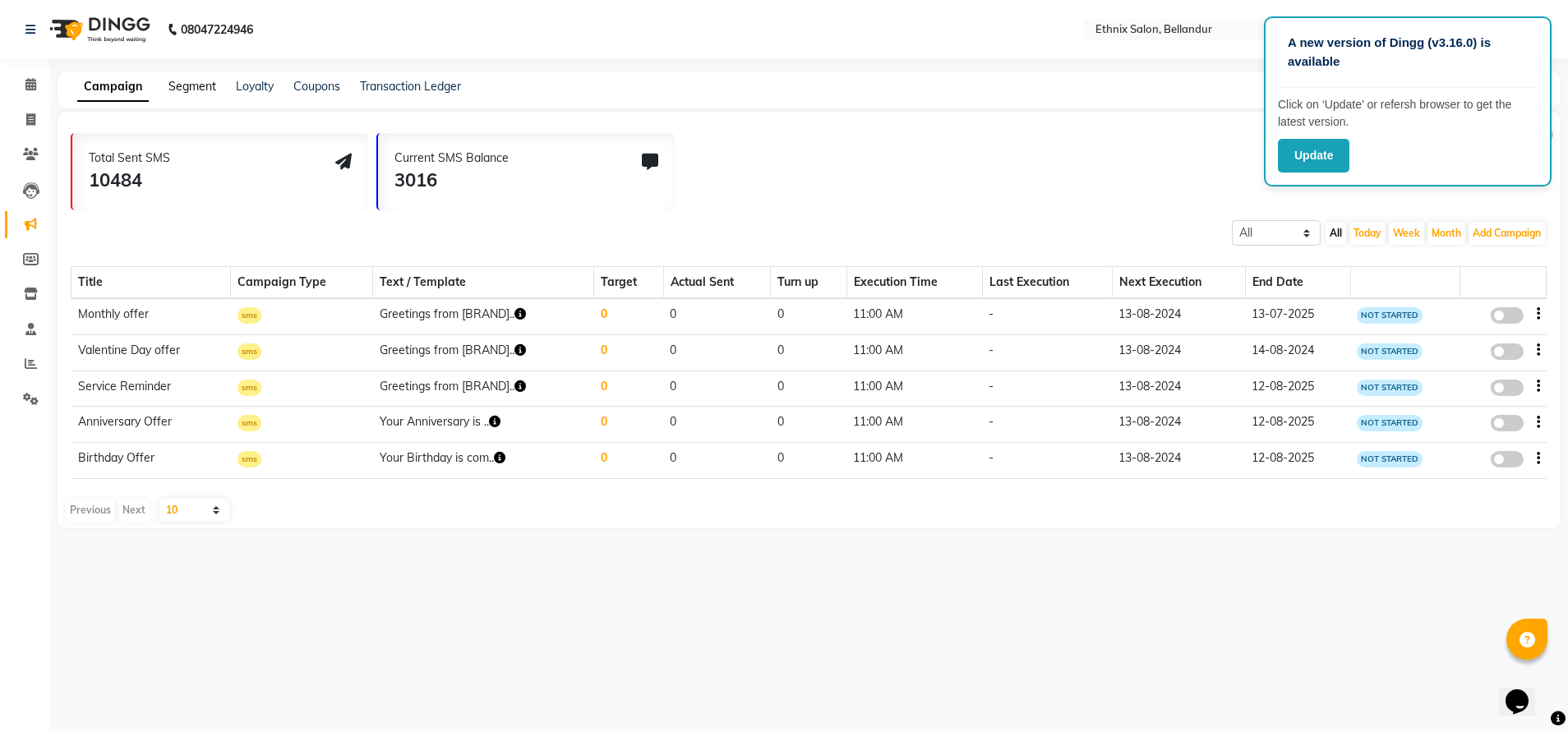 click on "Segment" 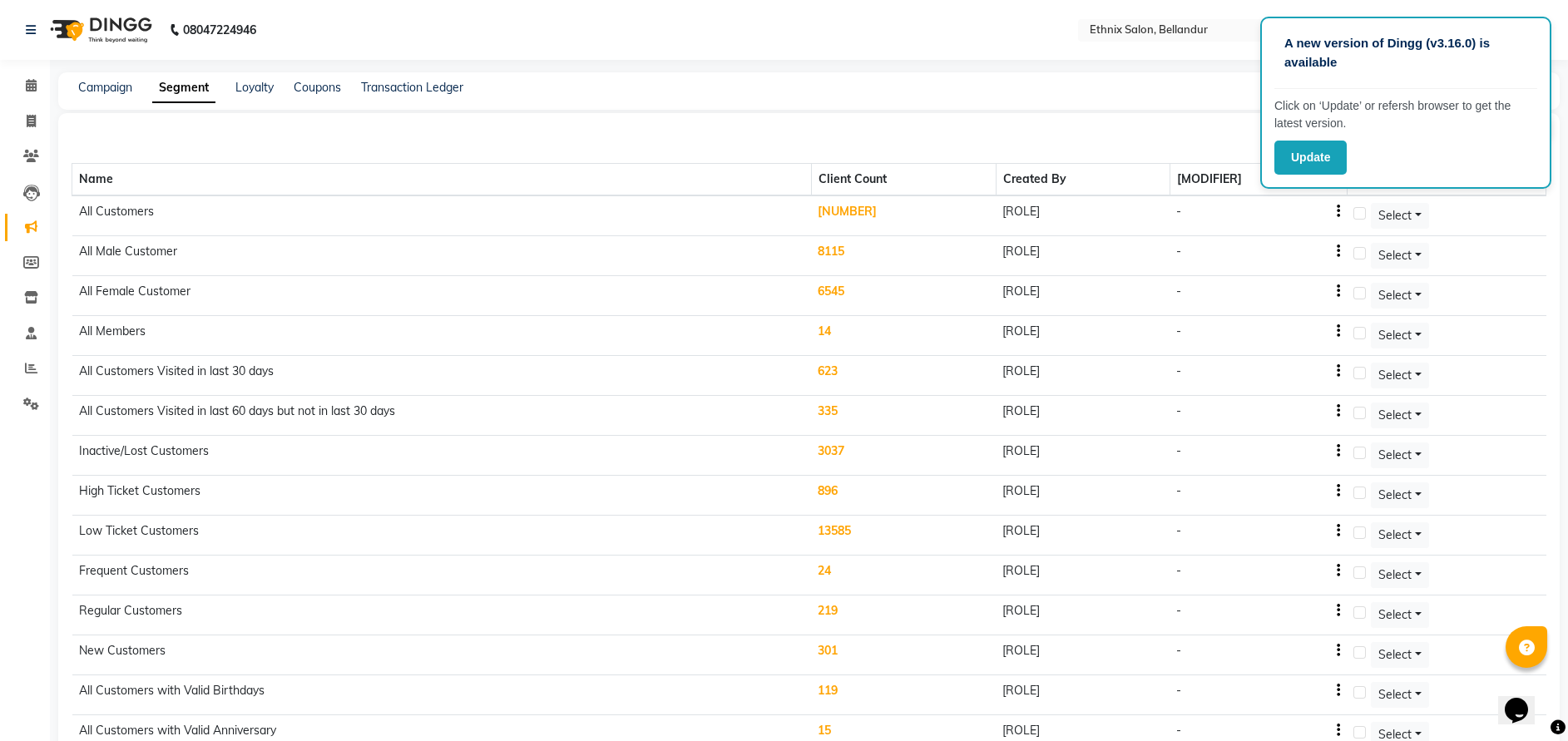 click on "[NUMBER]" 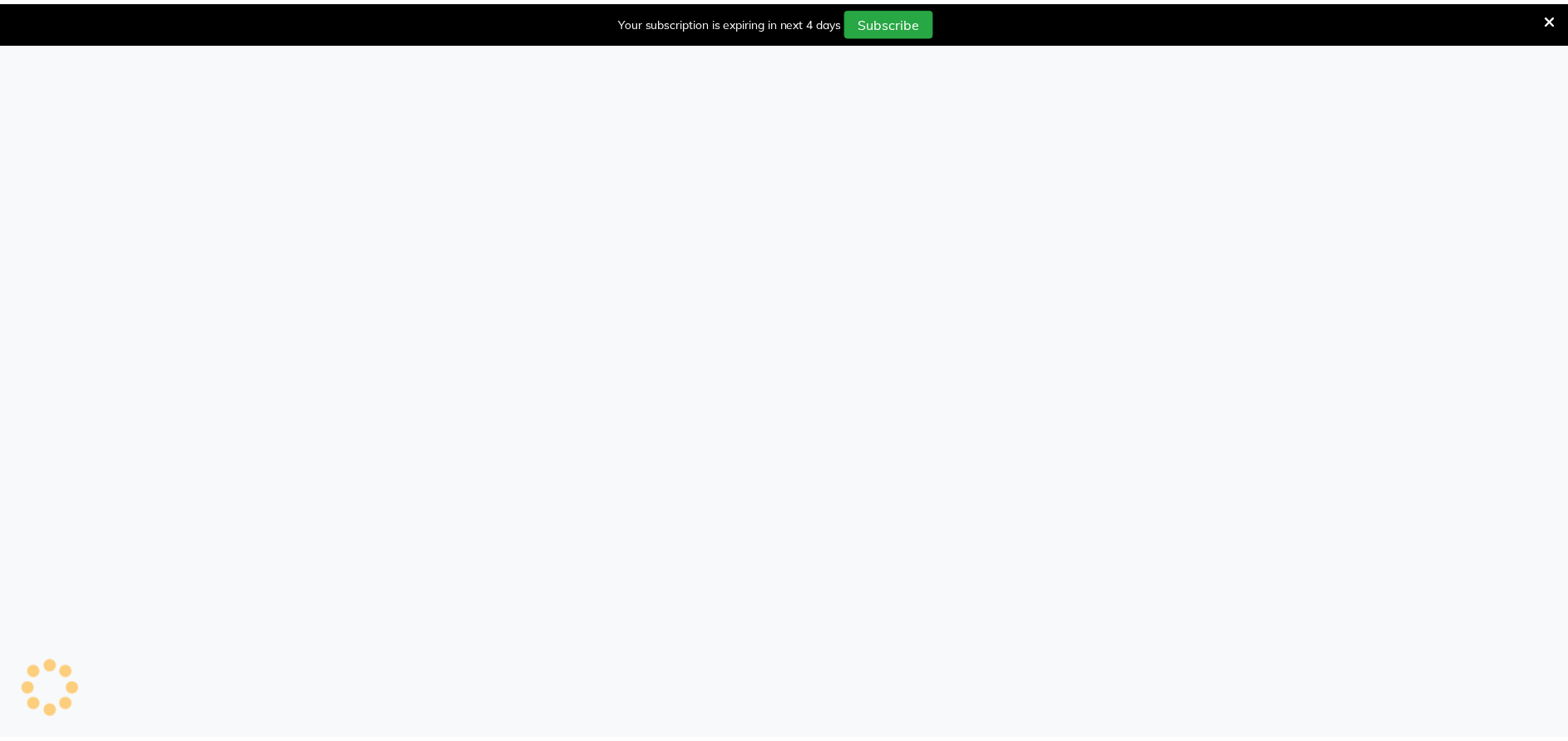scroll, scrollTop: 0, scrollLeft: 0, axis: both 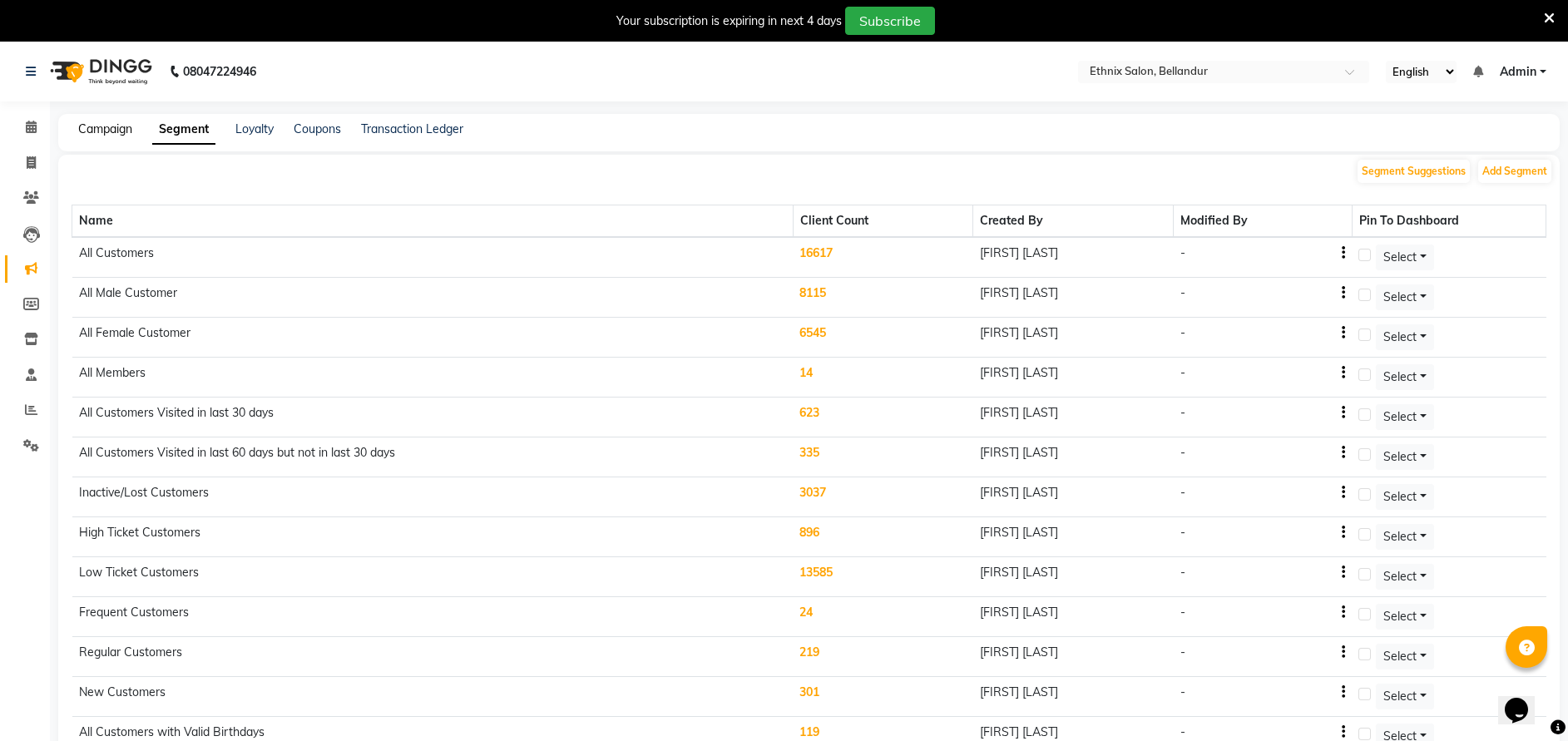 click on "Campaign" 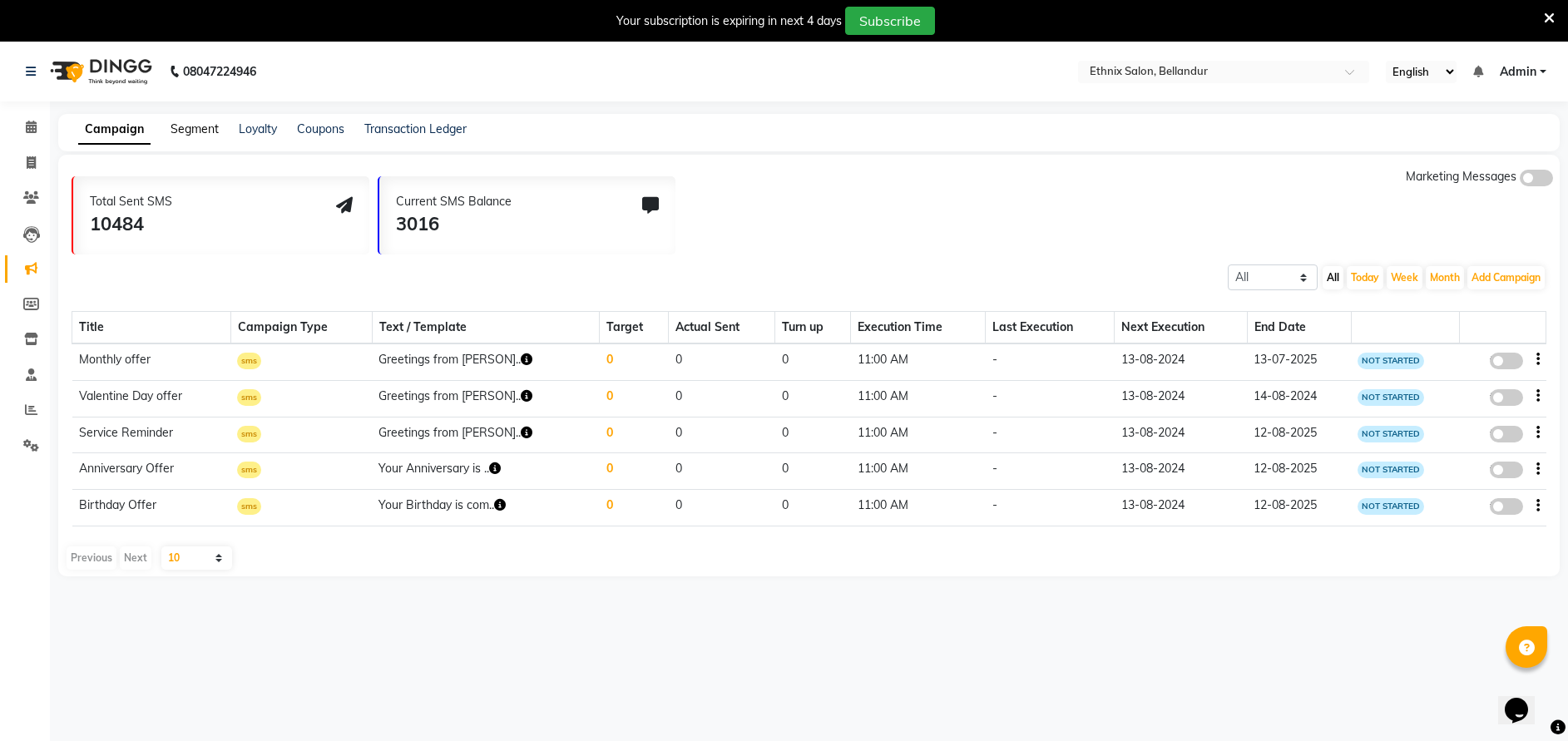 click on "Segment" 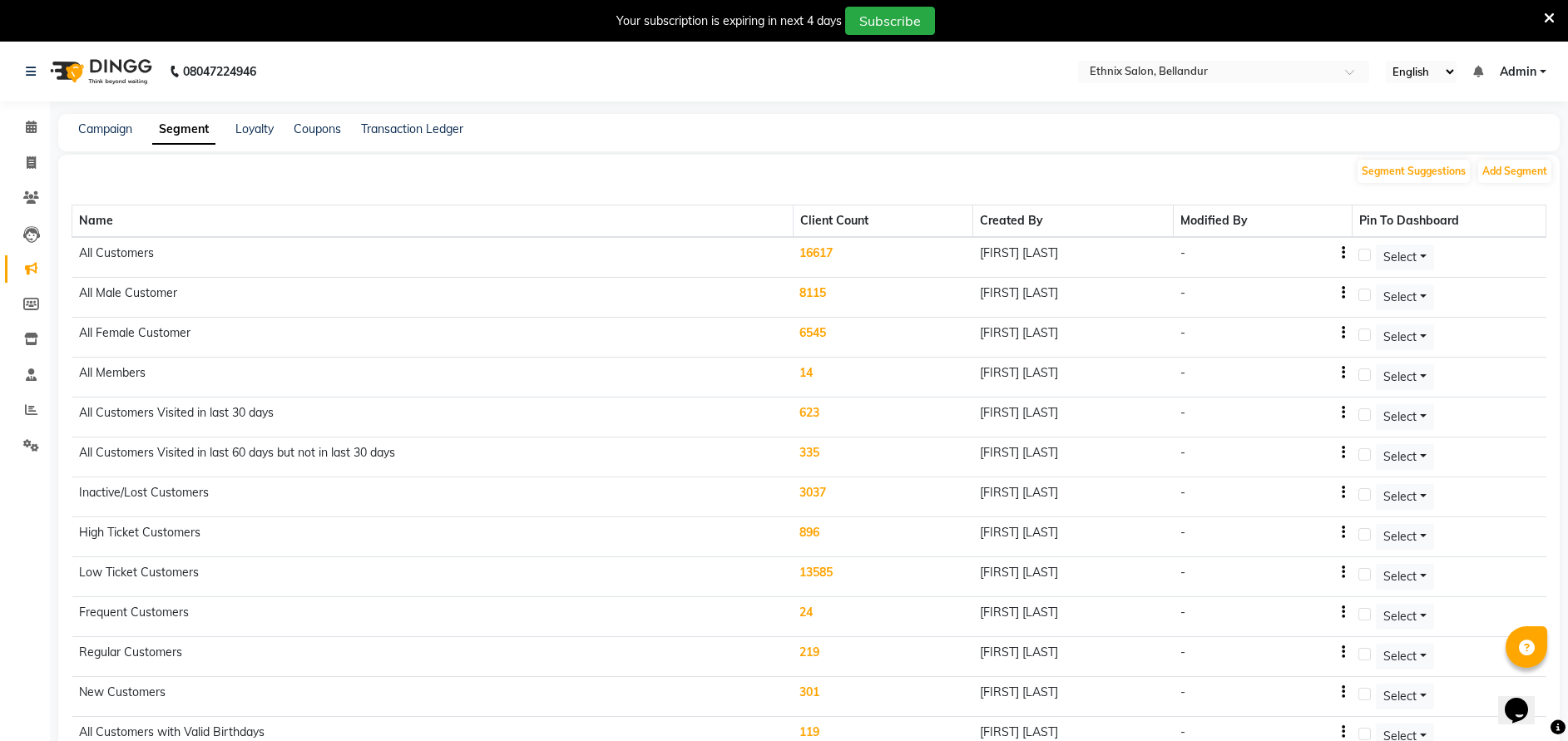 click on "16617" 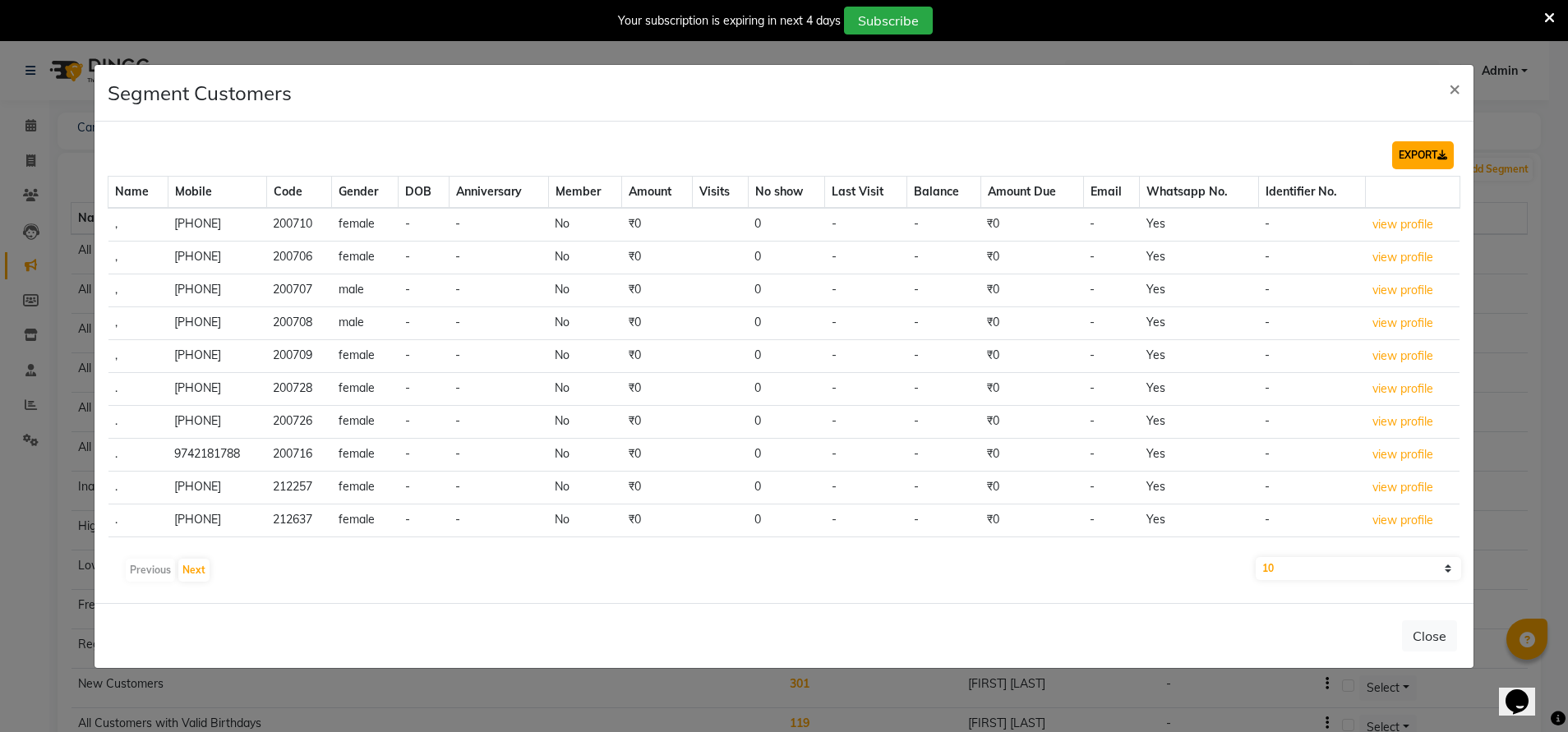 click on "EXPORT" 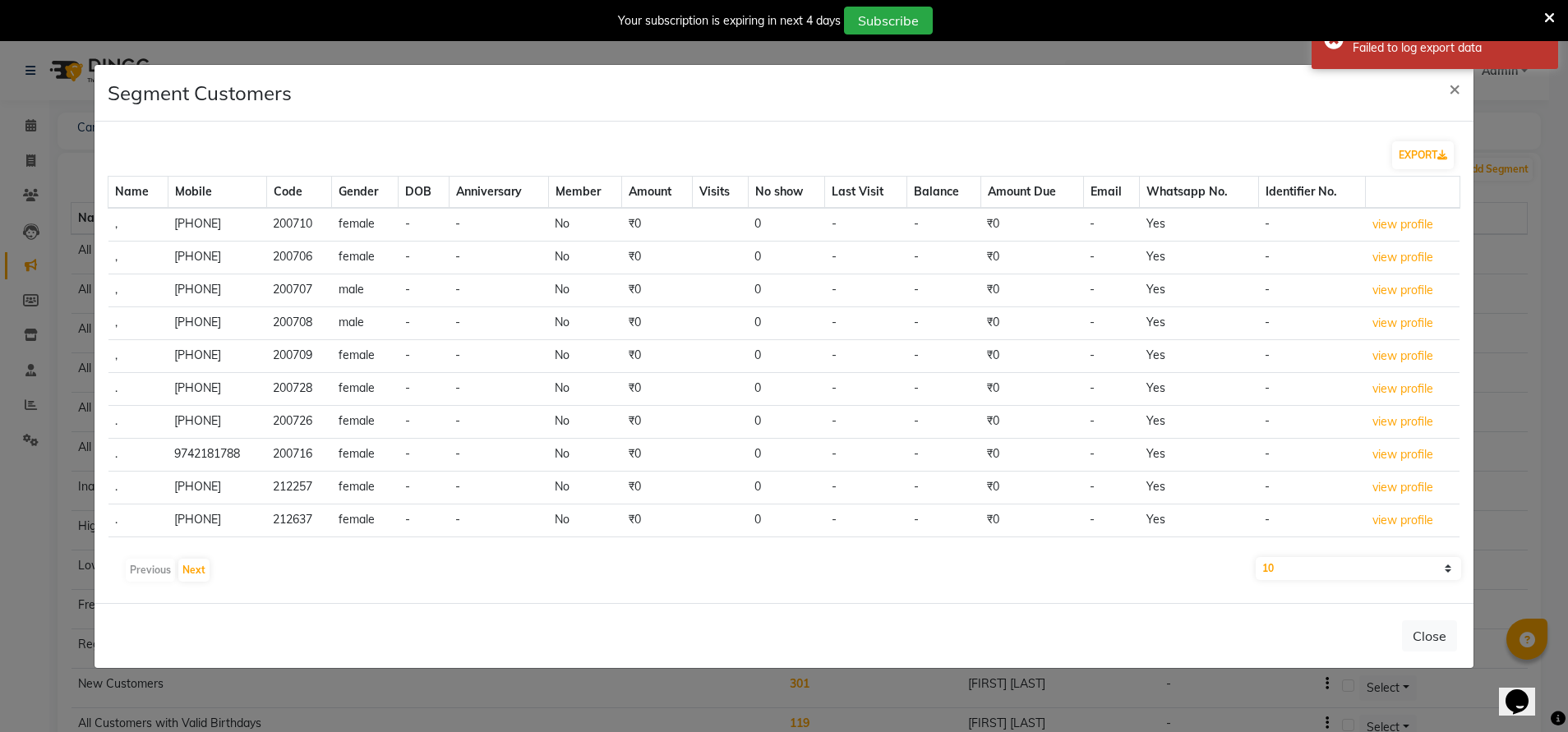 click at bounding box center (1549, 17) 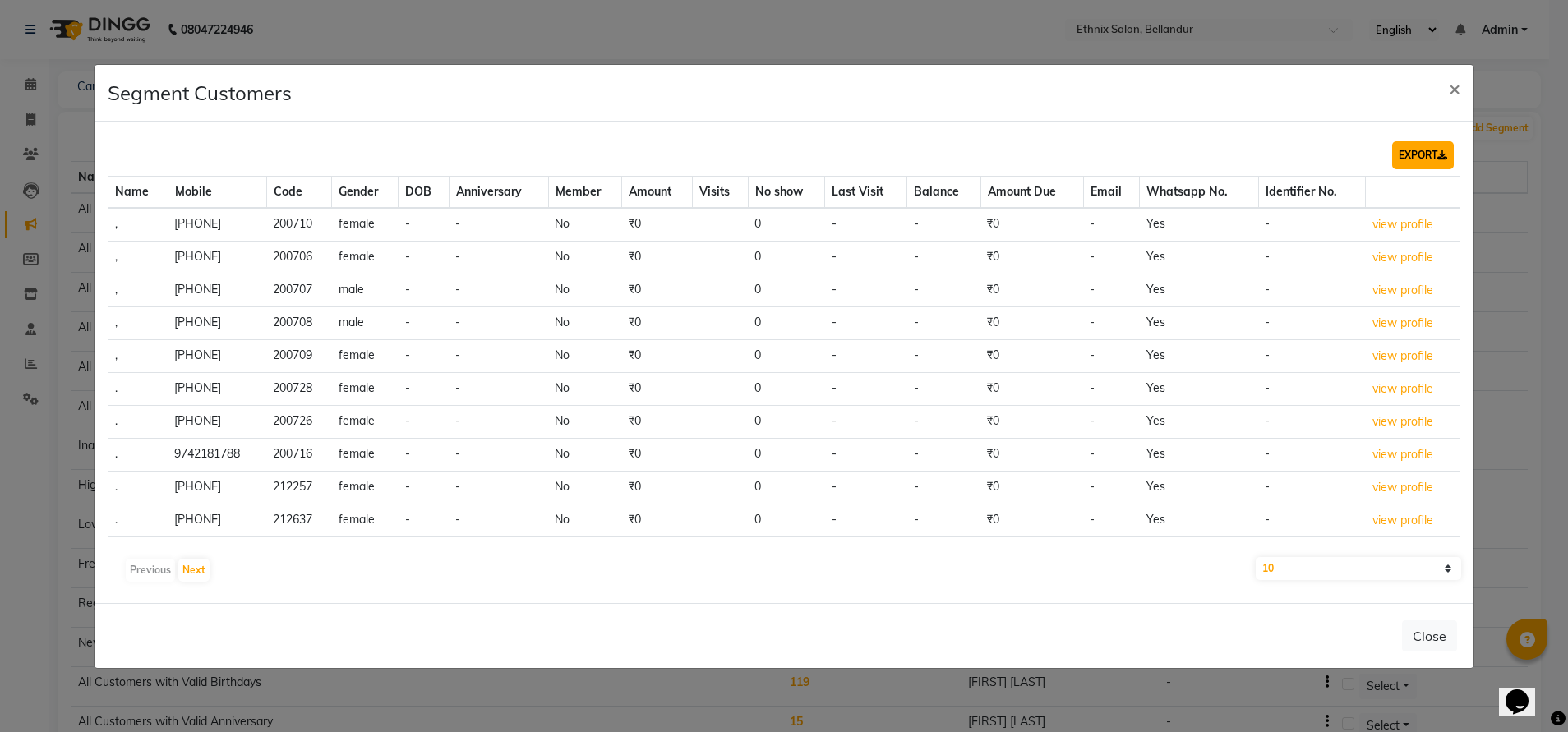 click on "EXPORT" 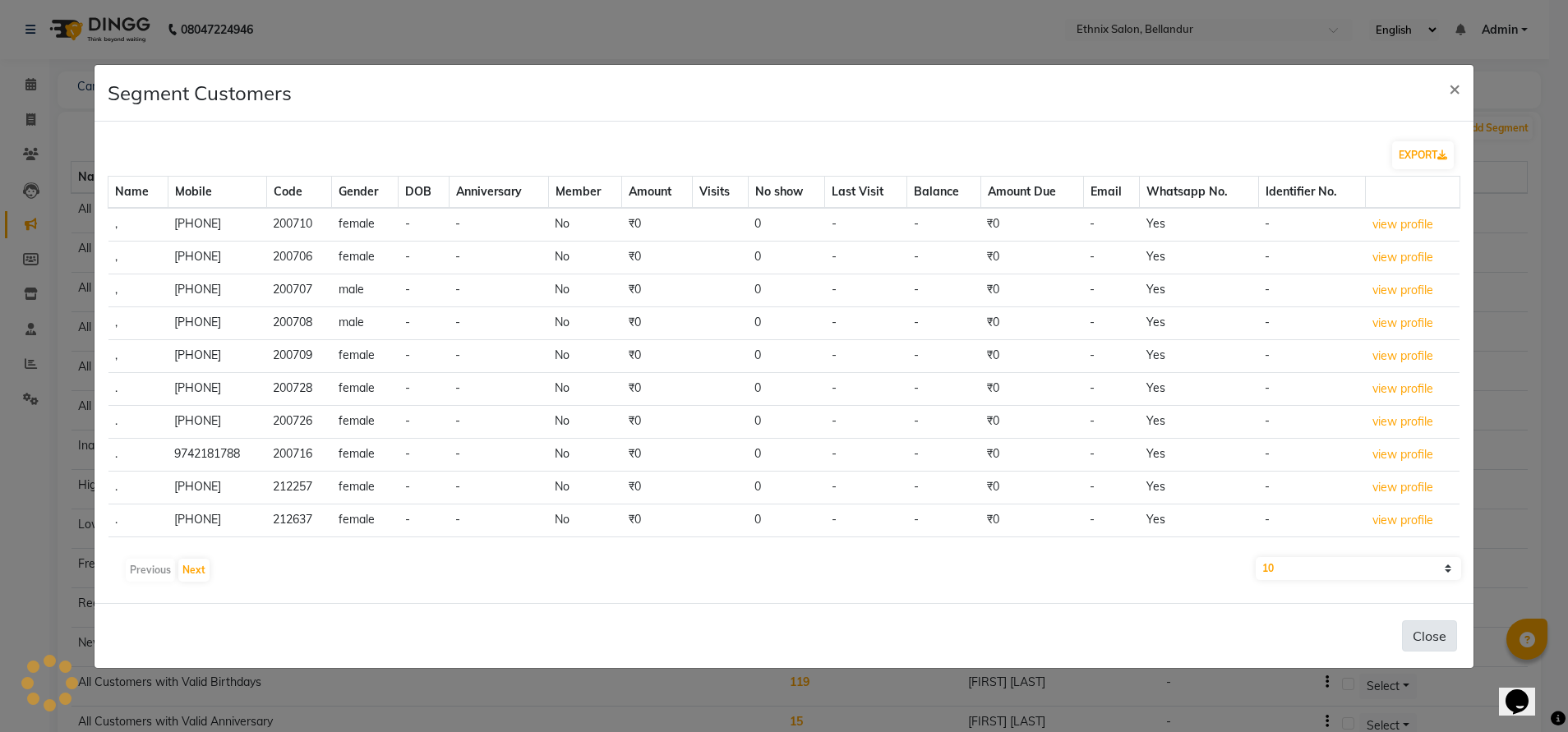 click on "Close" 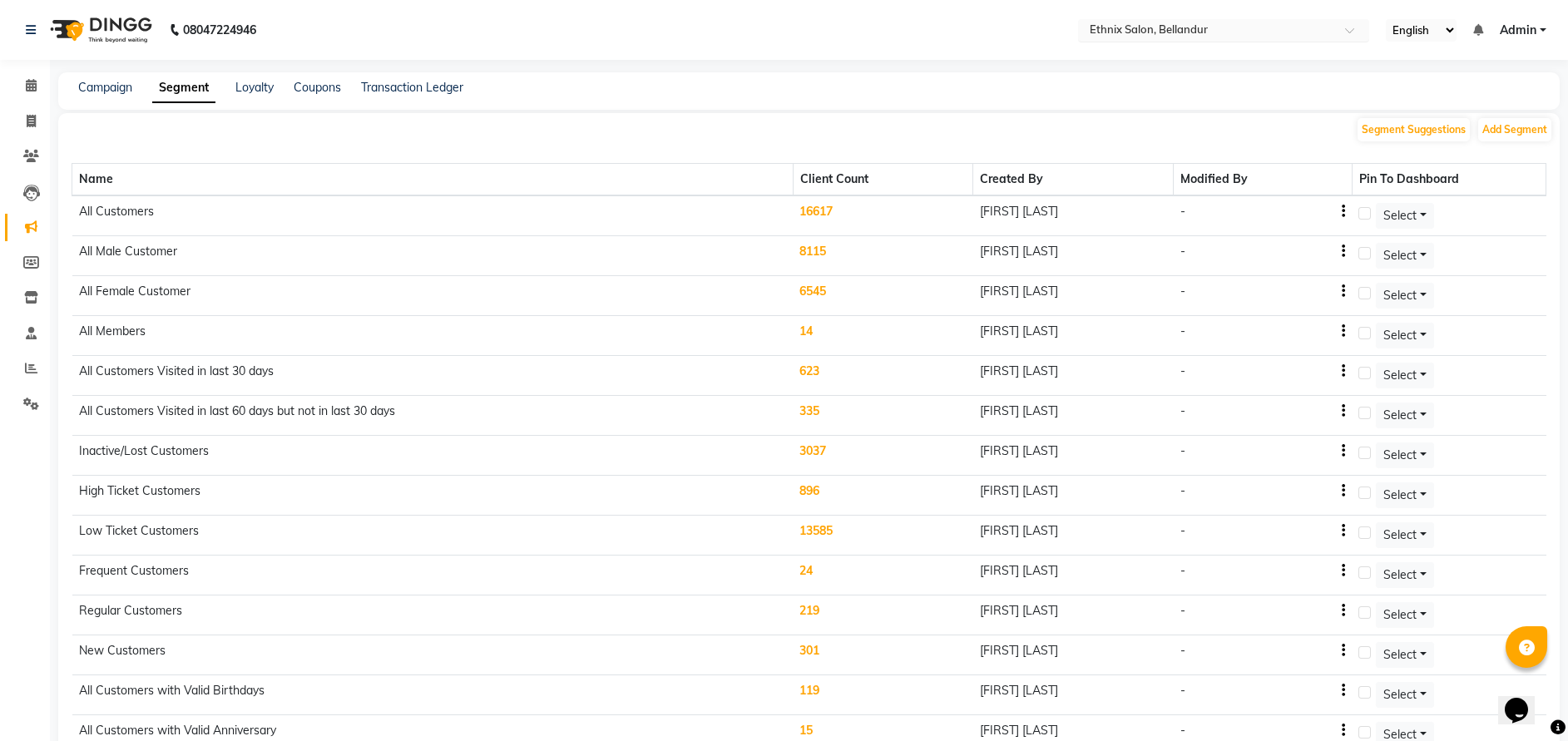 click at bounding box center [1207, 32] 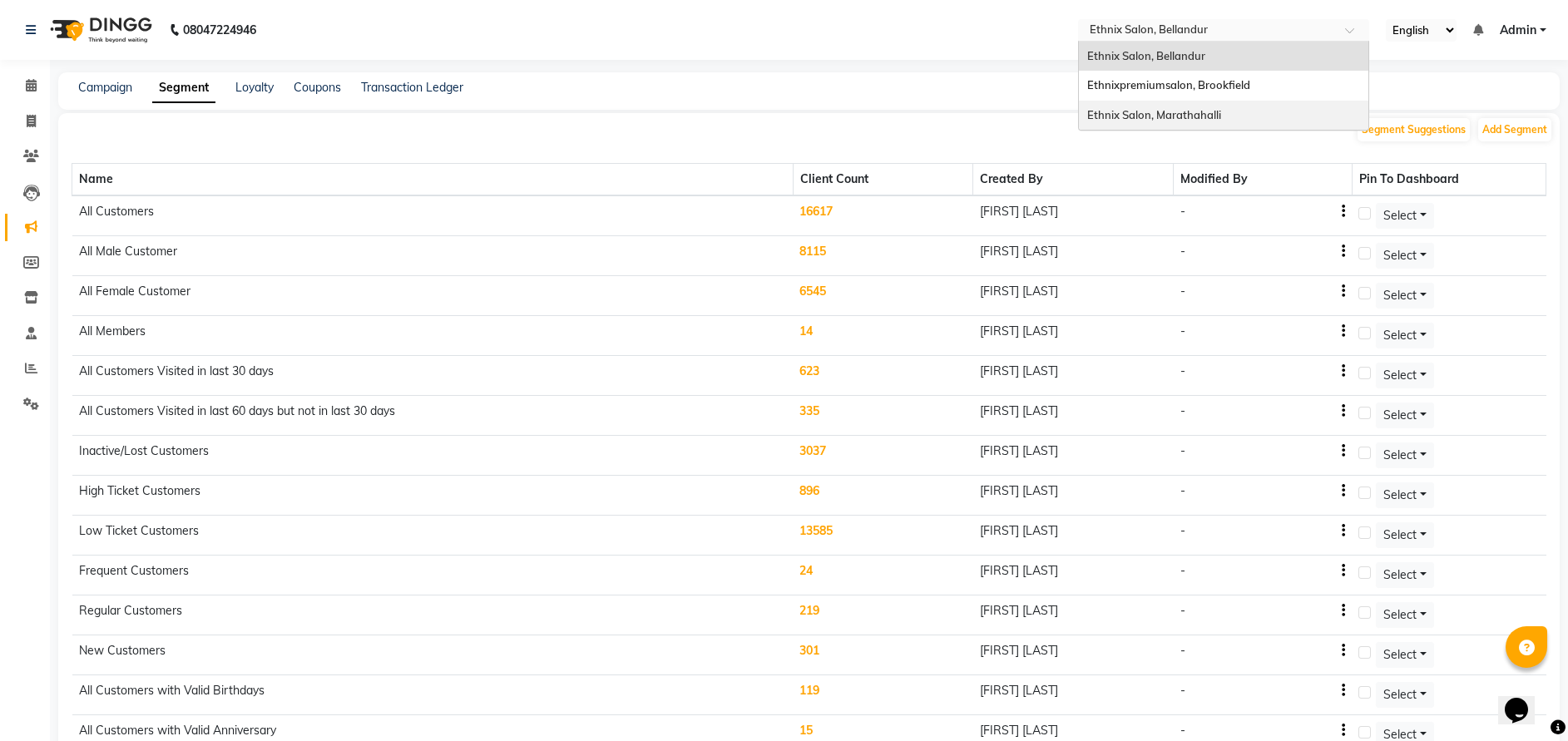 click on "Ethnix Salon, Marathahalli" at bounding box center (1154, 115) 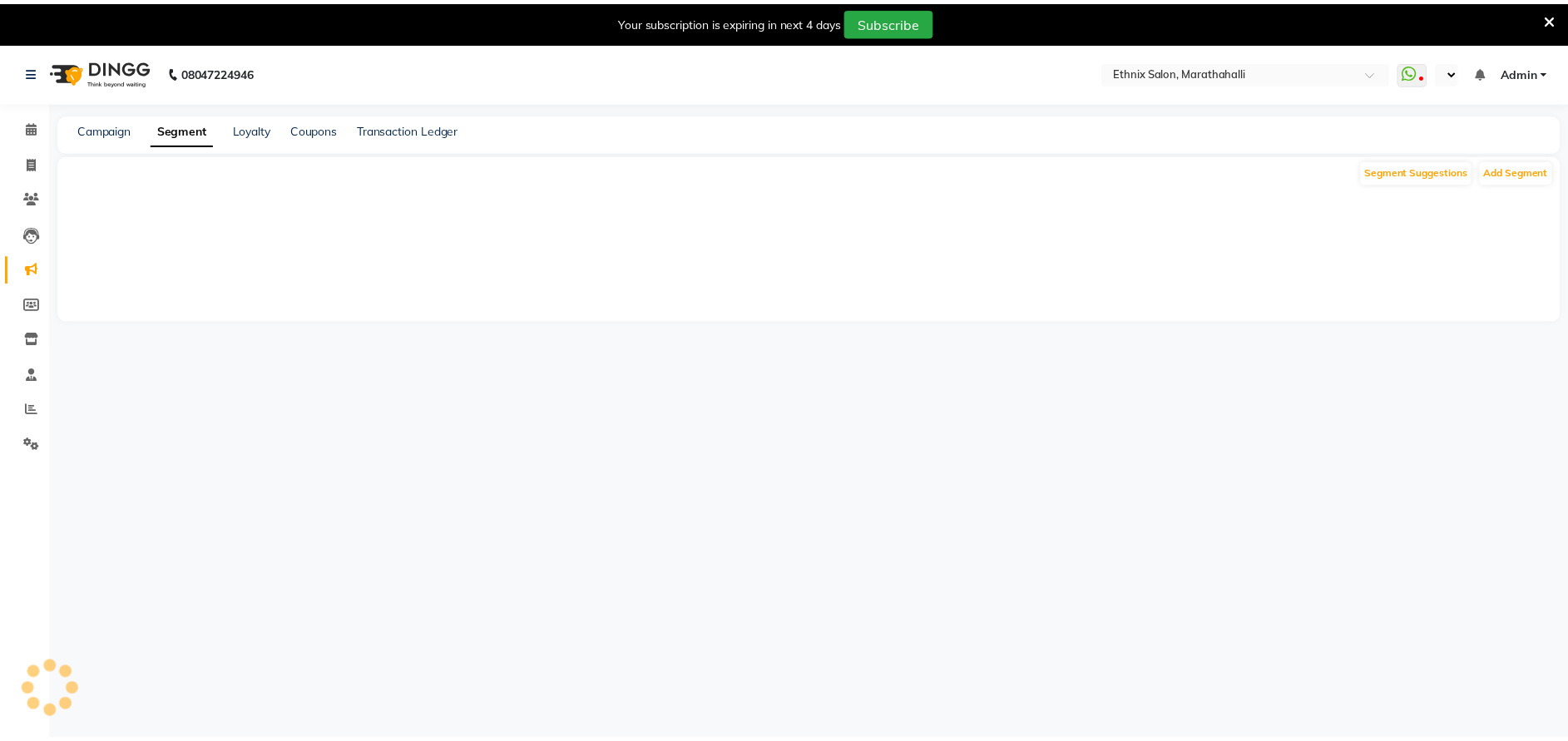 scroll, scrollTop: 0, scrollLeft: 0, axis: both 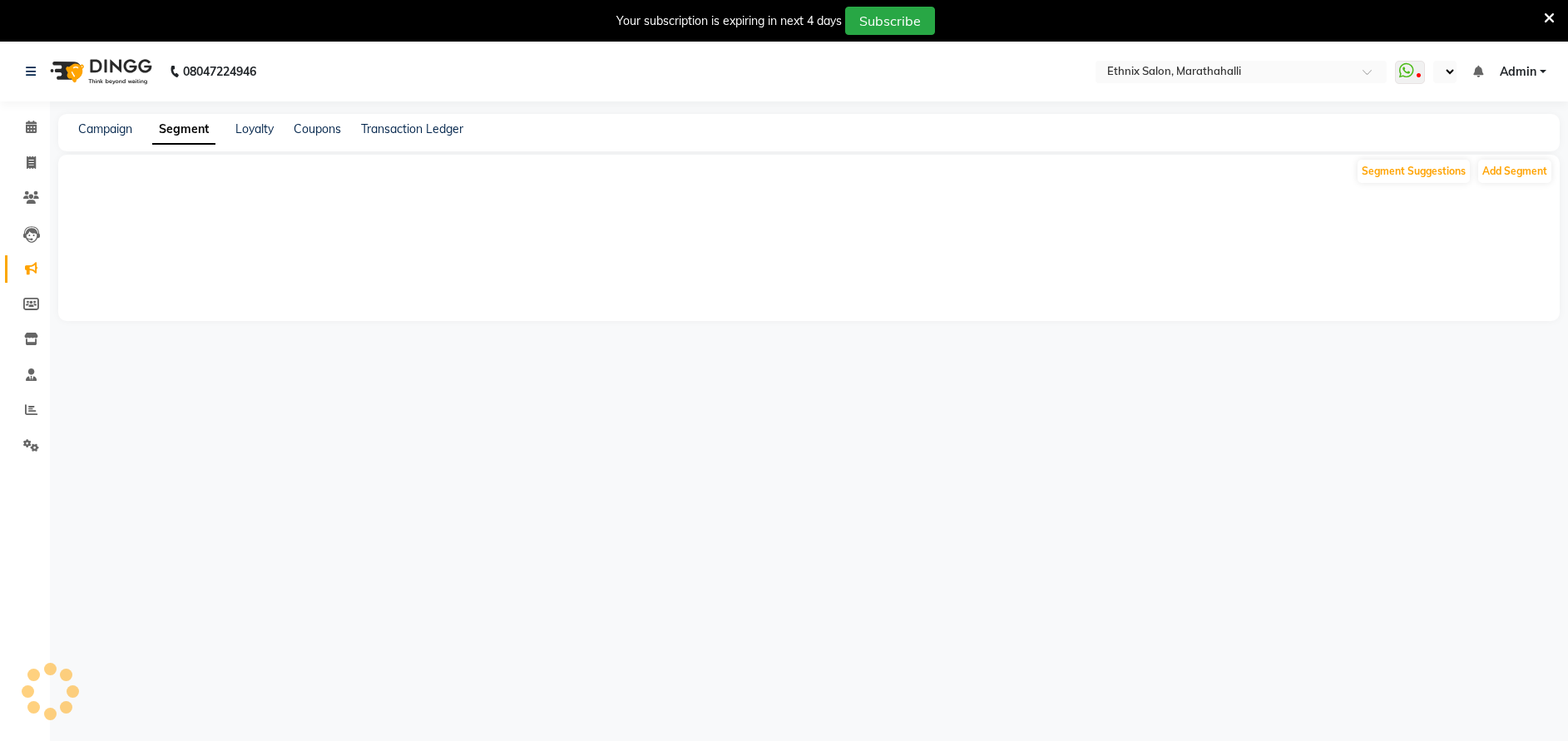 select on "en" 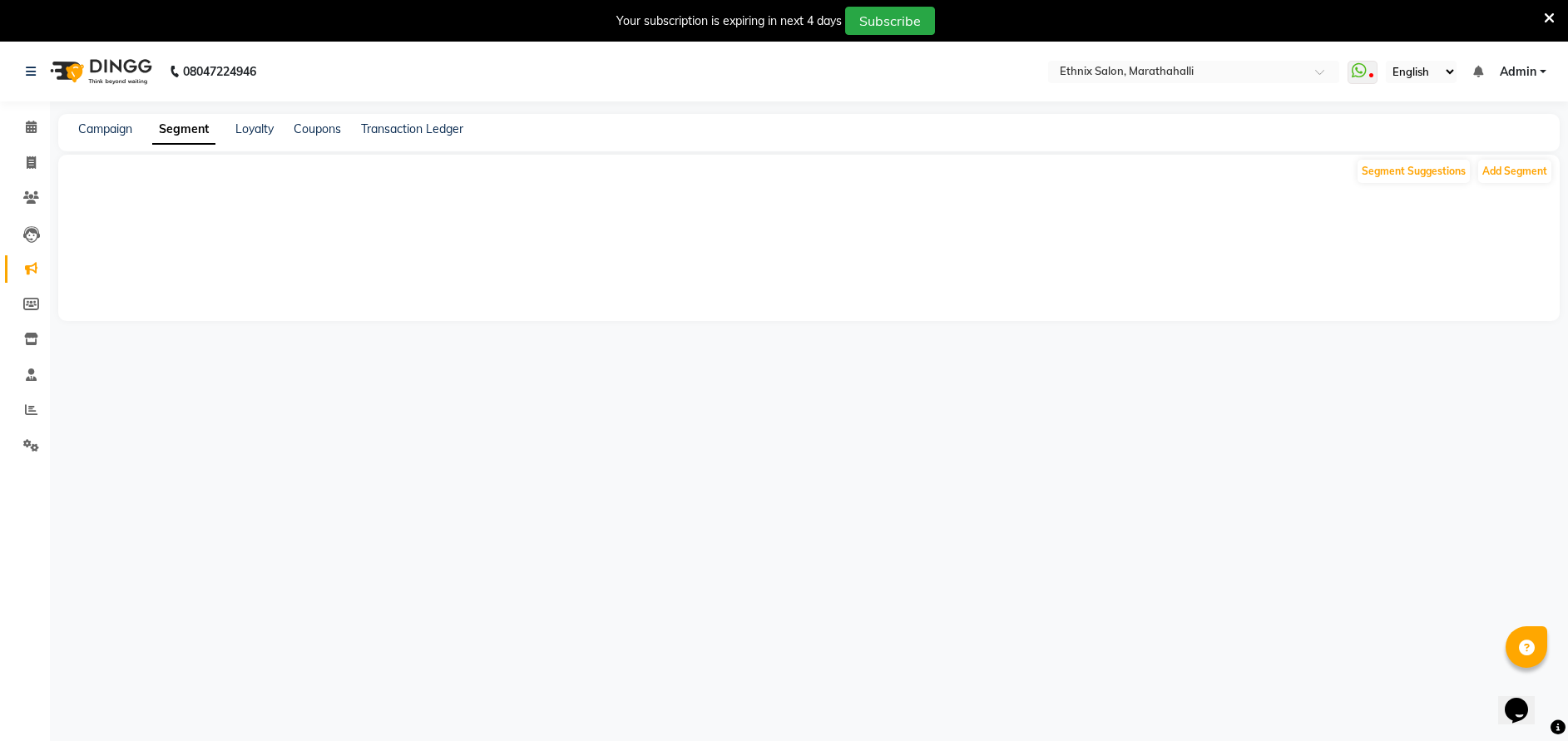 scroll, scrollTop: 0, scrollLeft: 0, axis: both 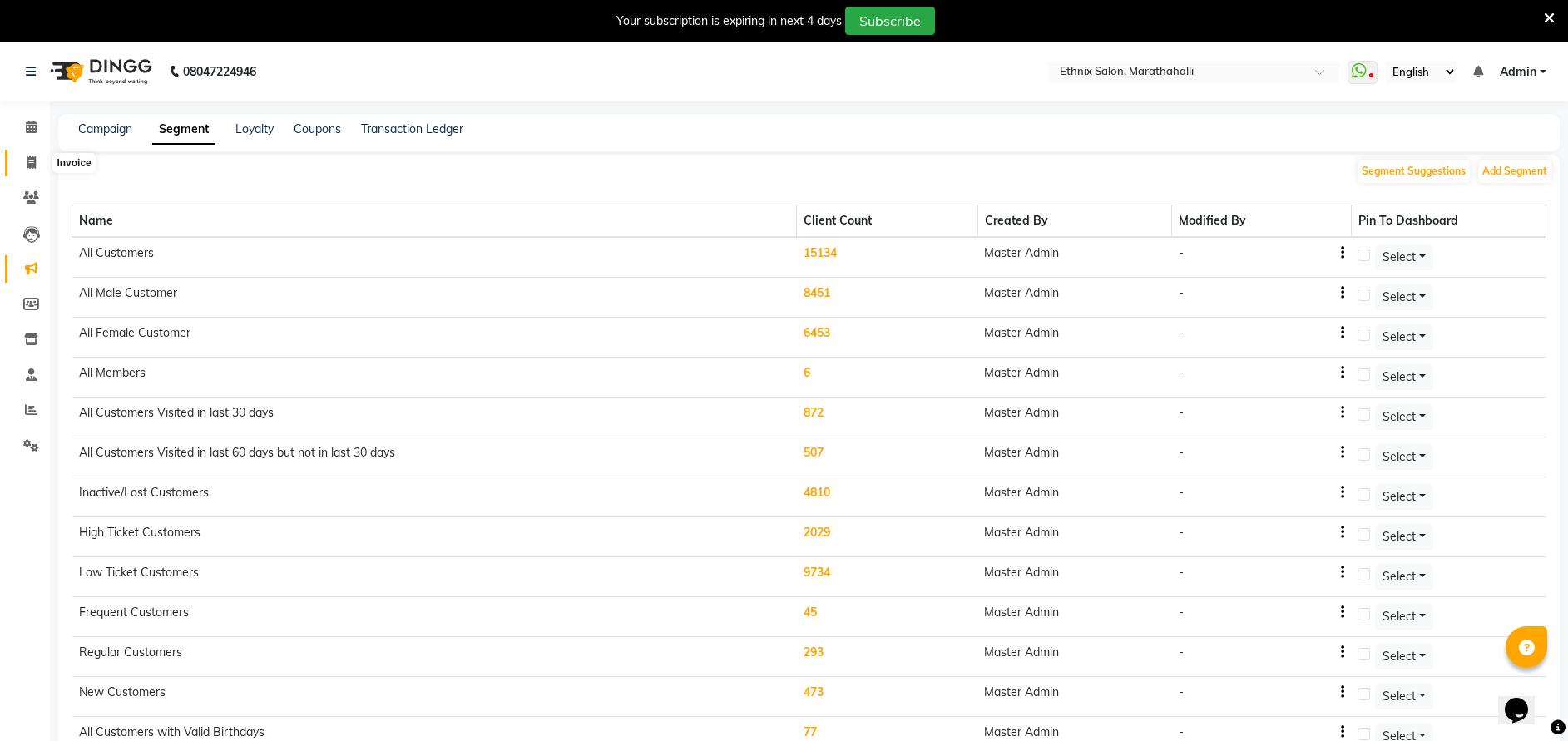 click 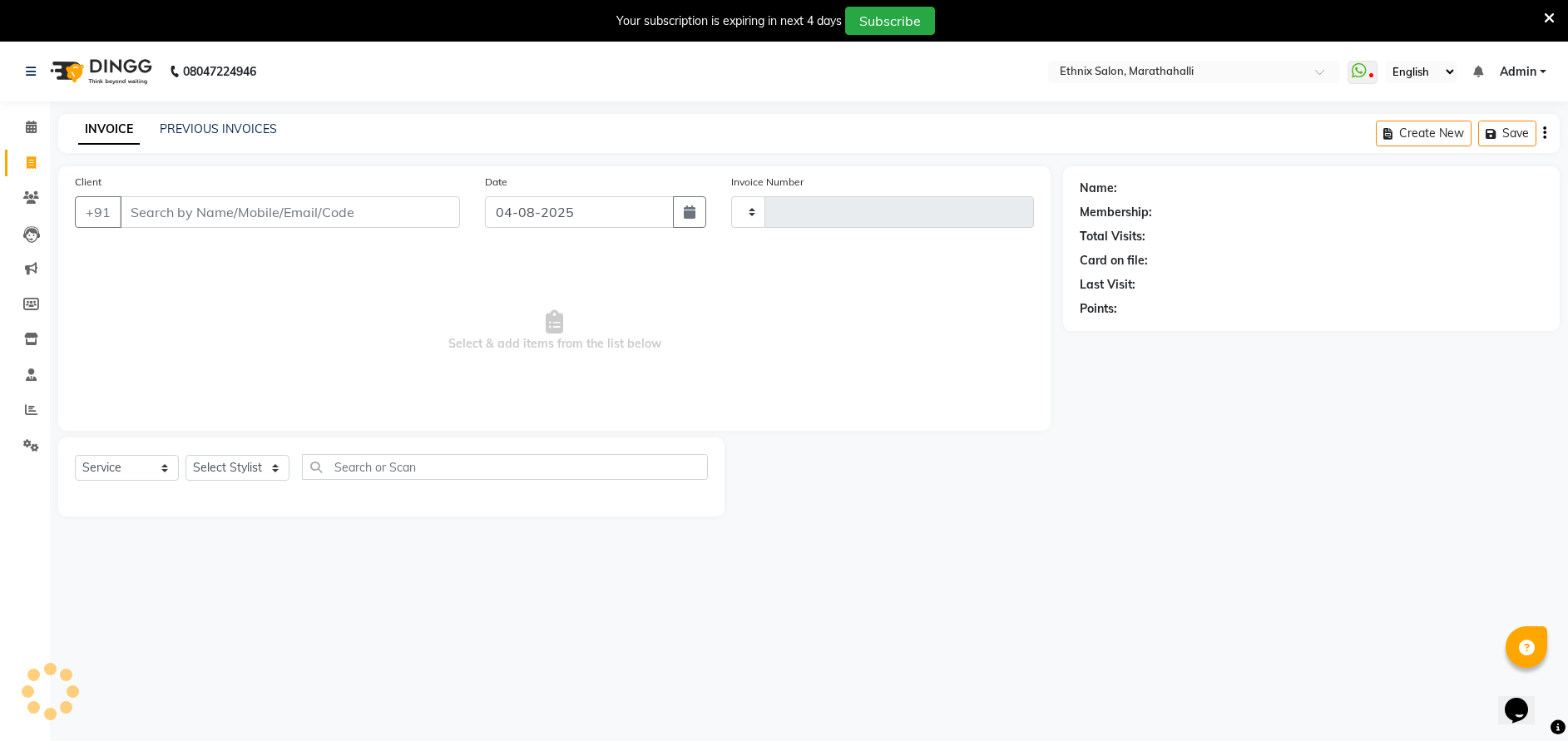 type on "4993" 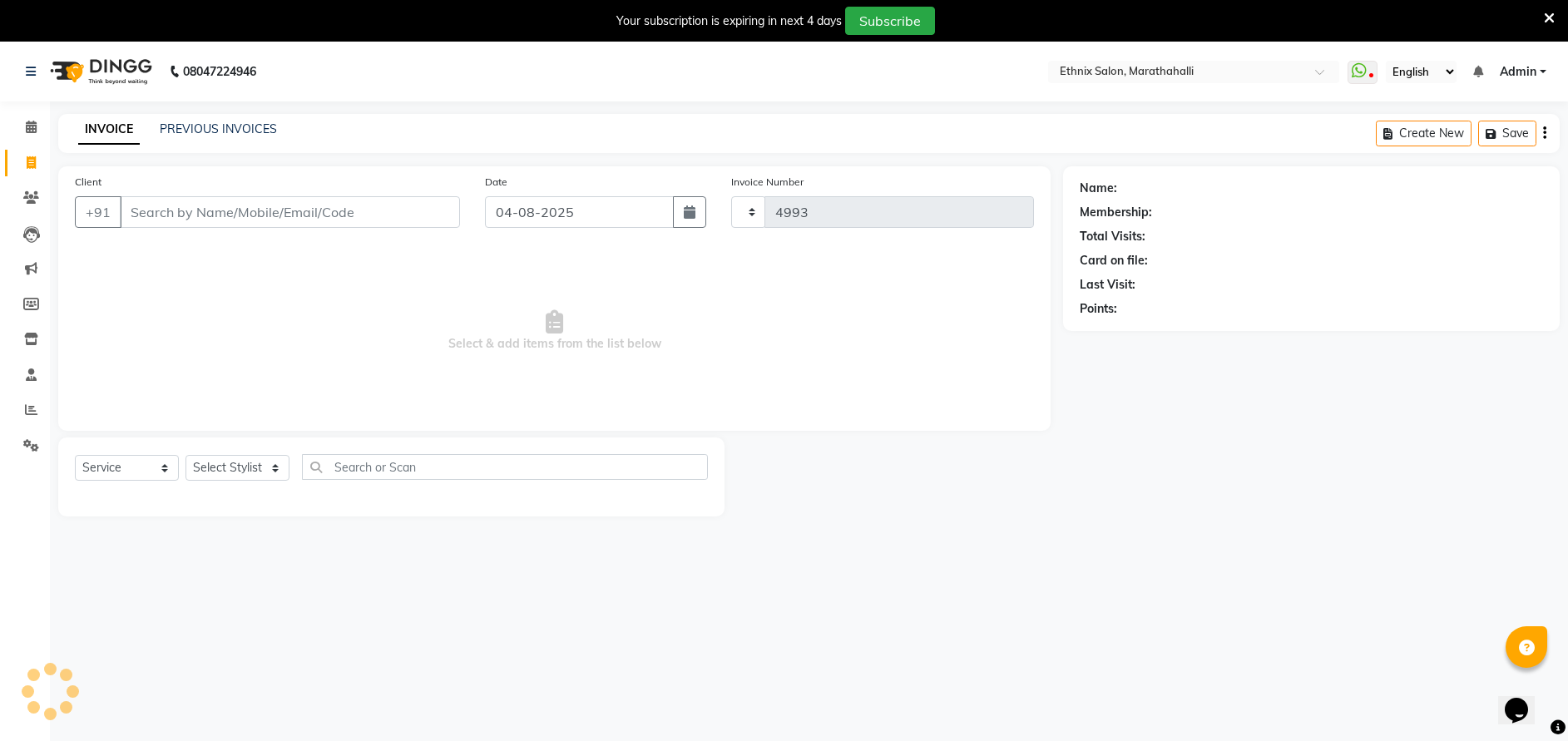 scroll, scrollTop: 42, scrollLeft: 0, axis: vertical 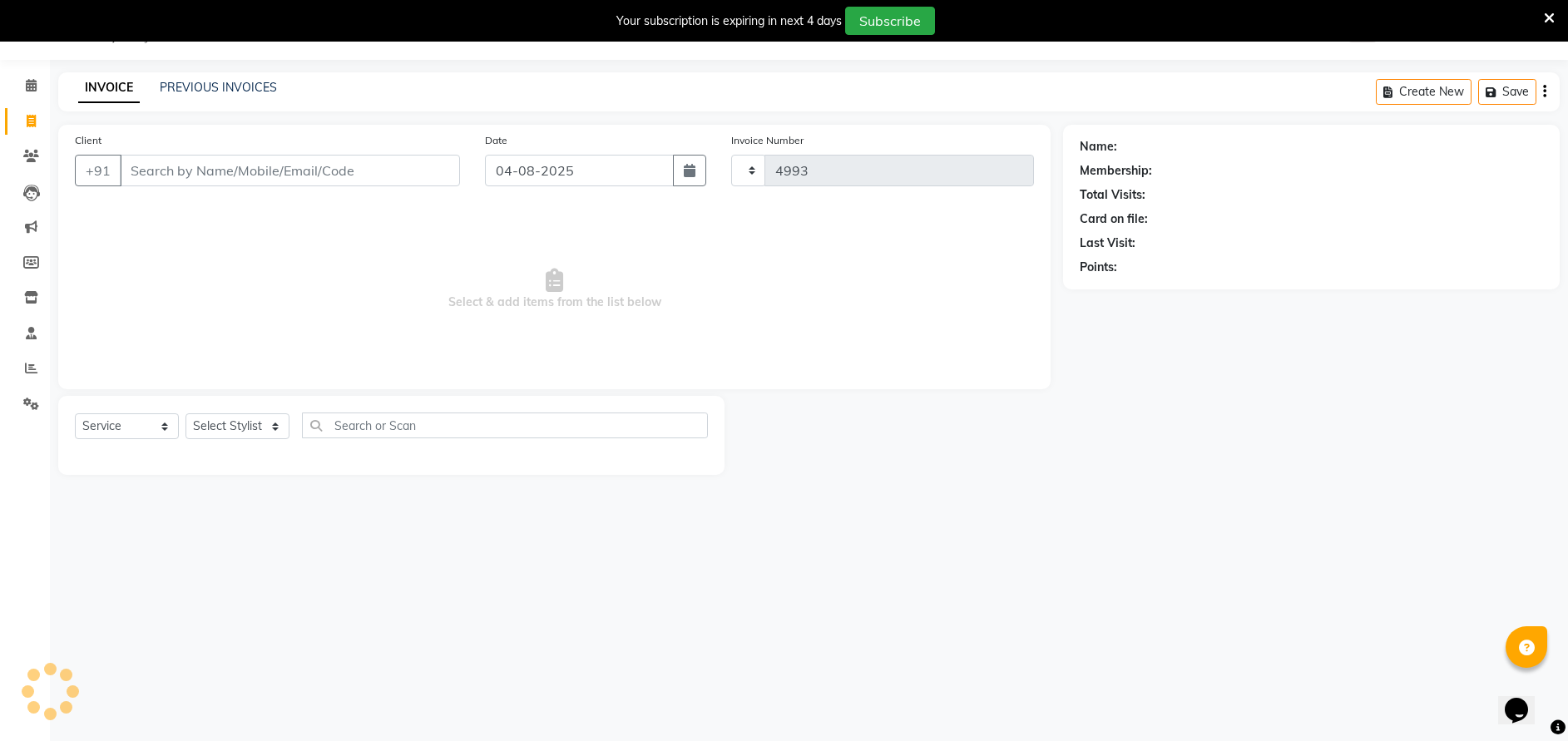 select on "4783" 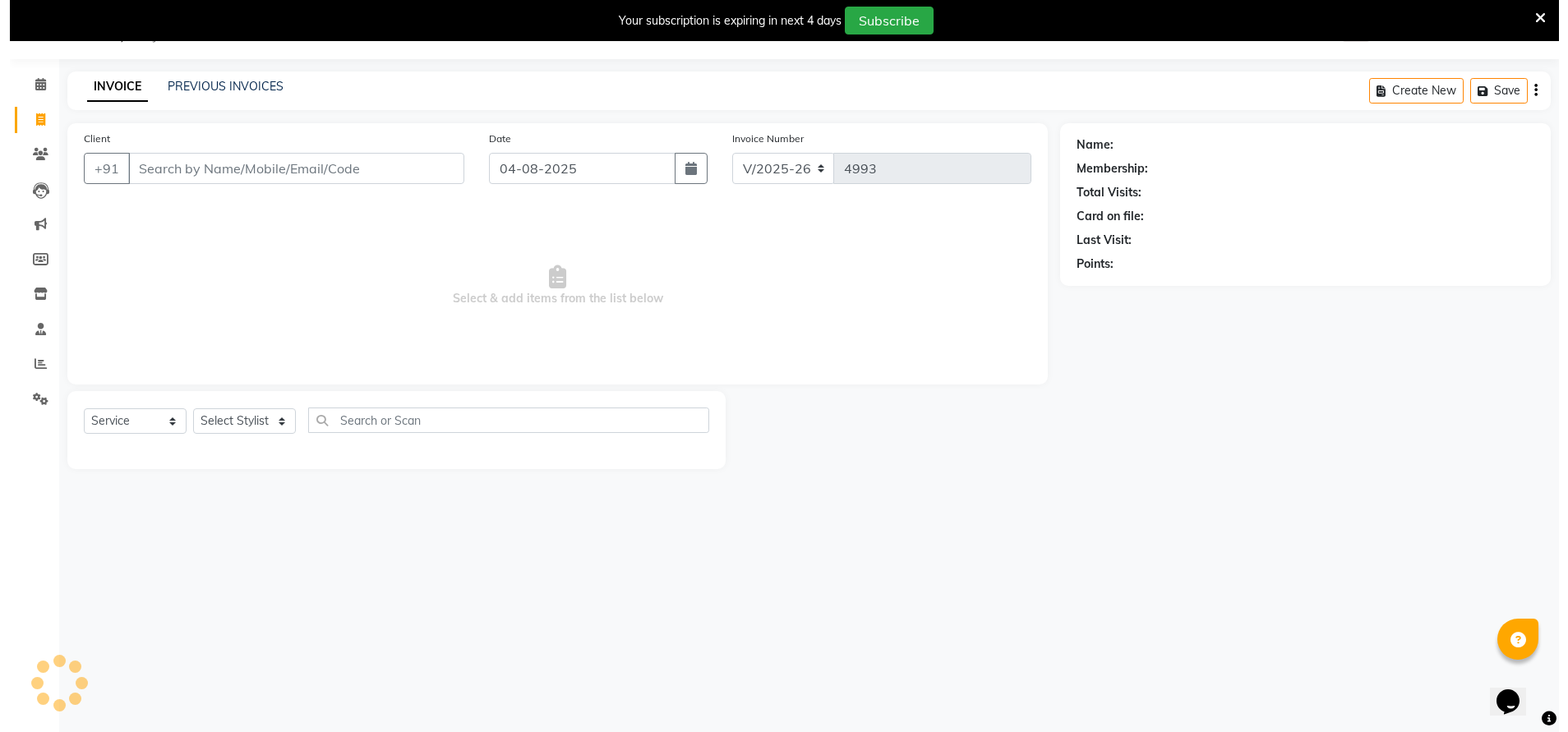 scroll, scrollTop: 0, scrollLeft: 0, axis: both 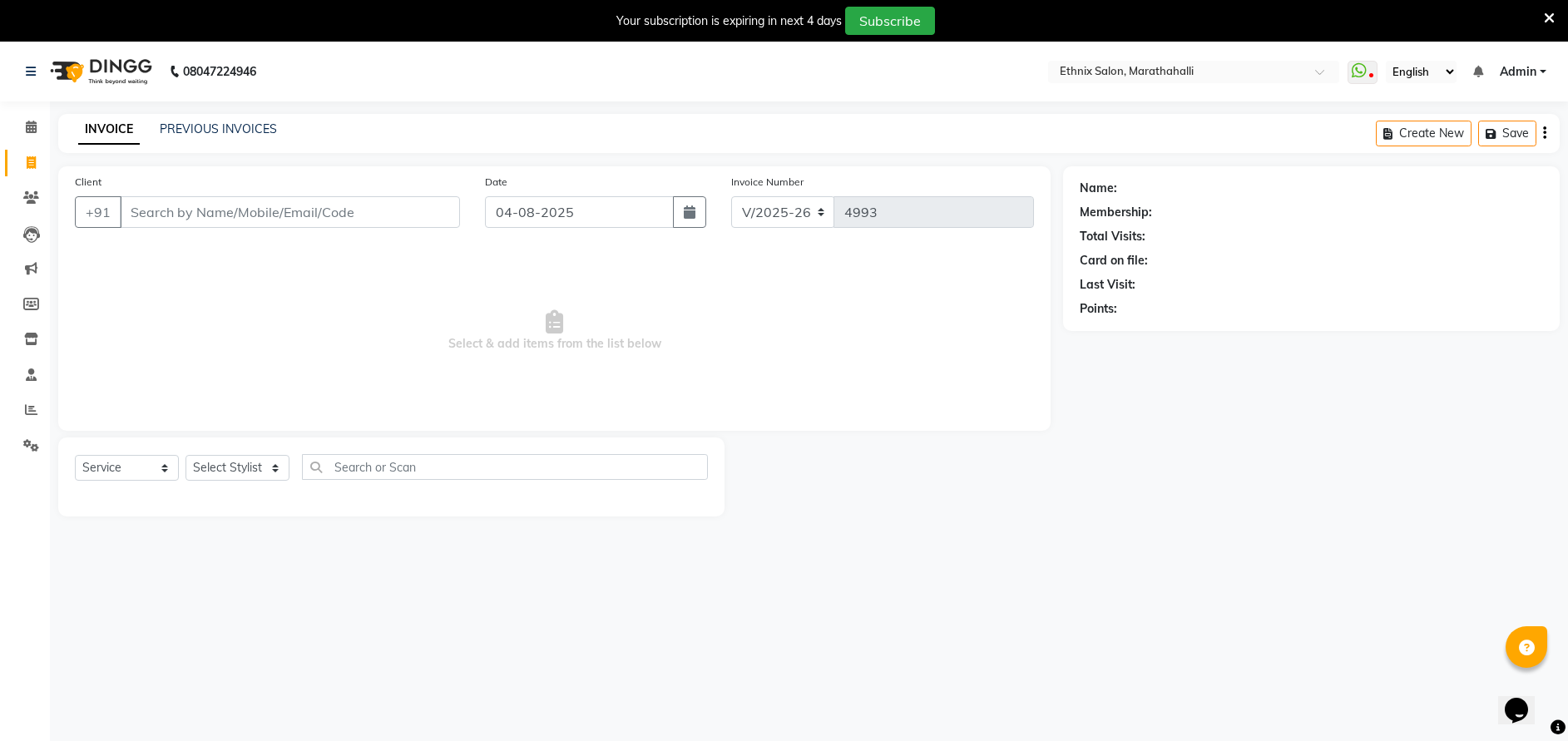 click at bounding box center (1549, 18) 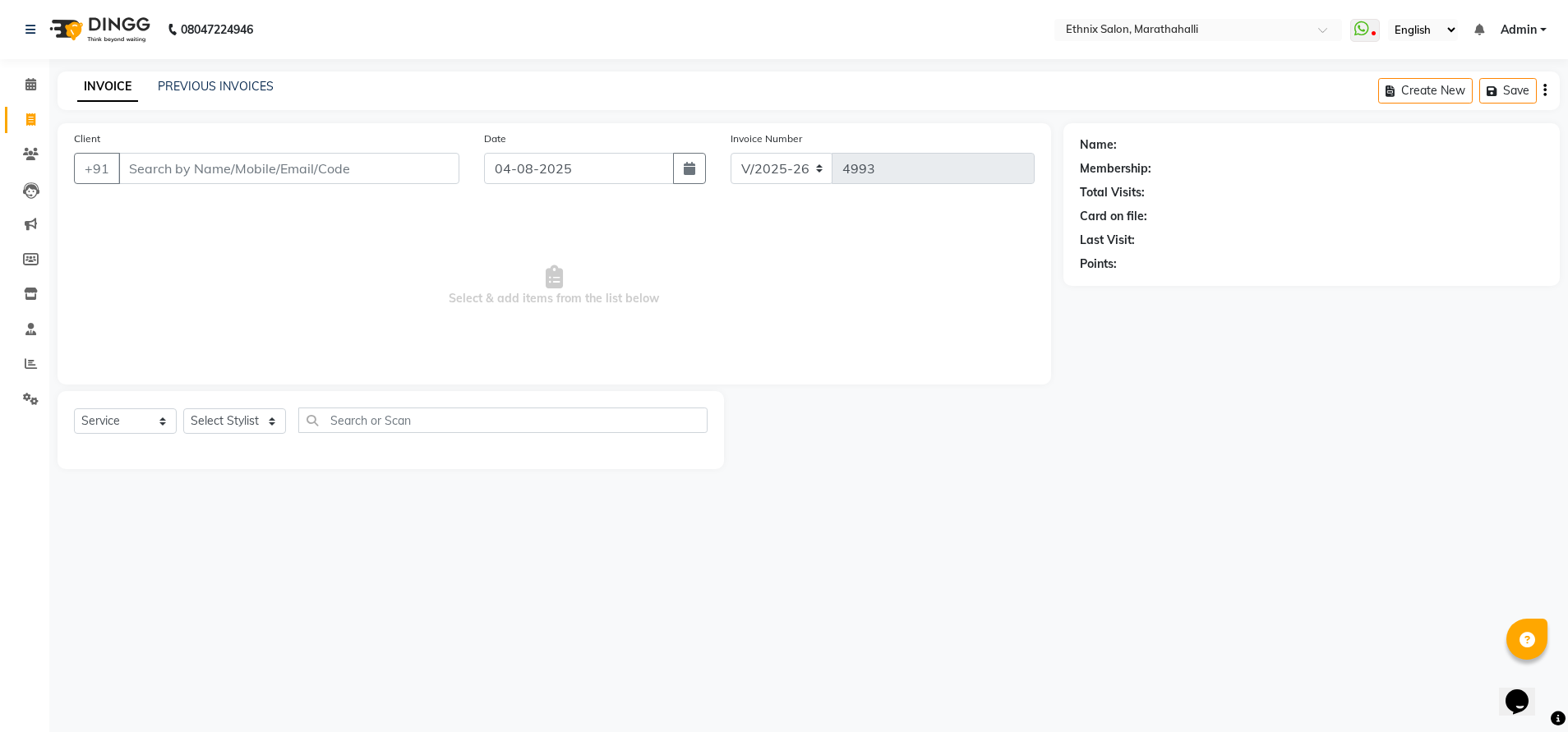 click on "INVOICE PREVIOUS INVOICES Create New   Save" 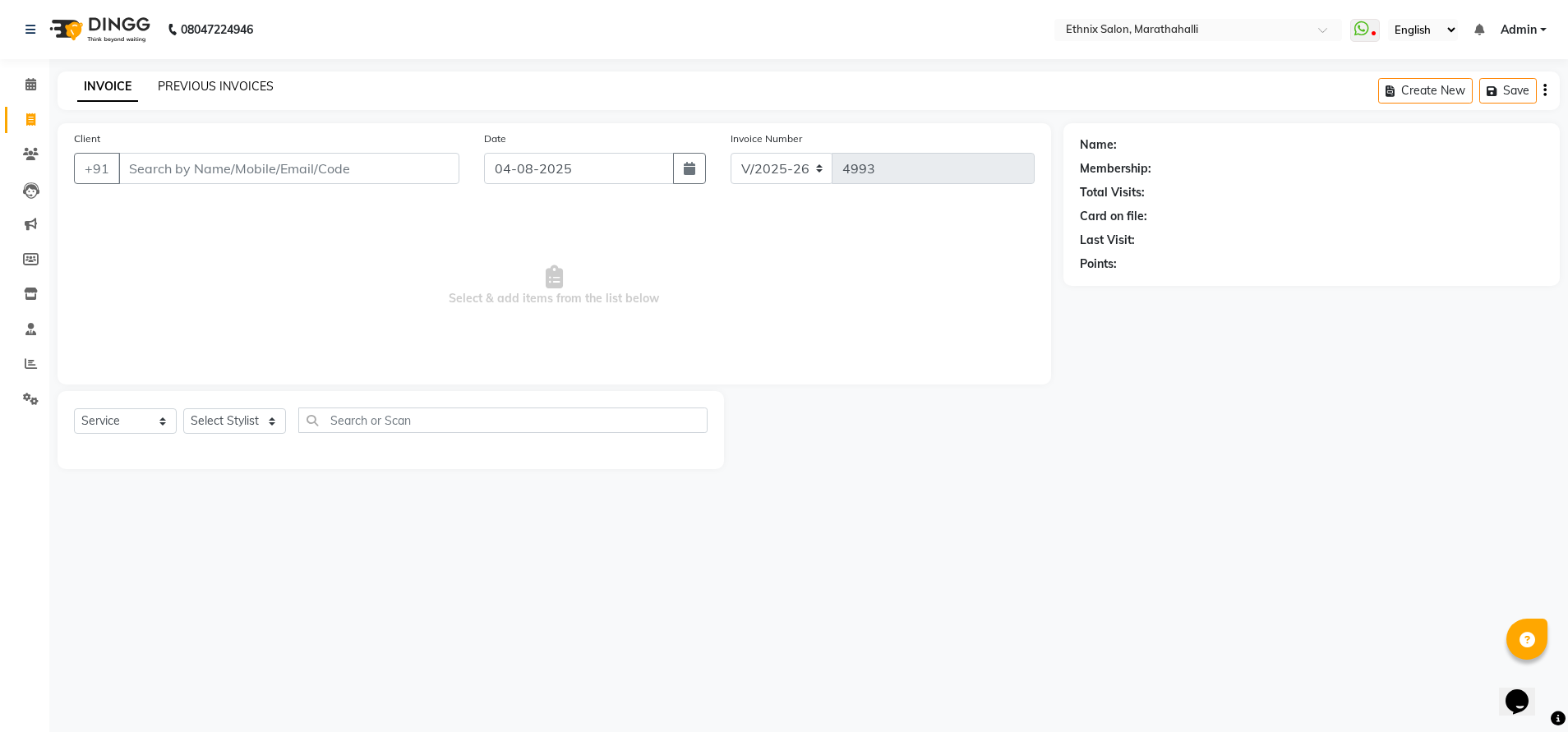 click on "PREVIOUS INVOICES" 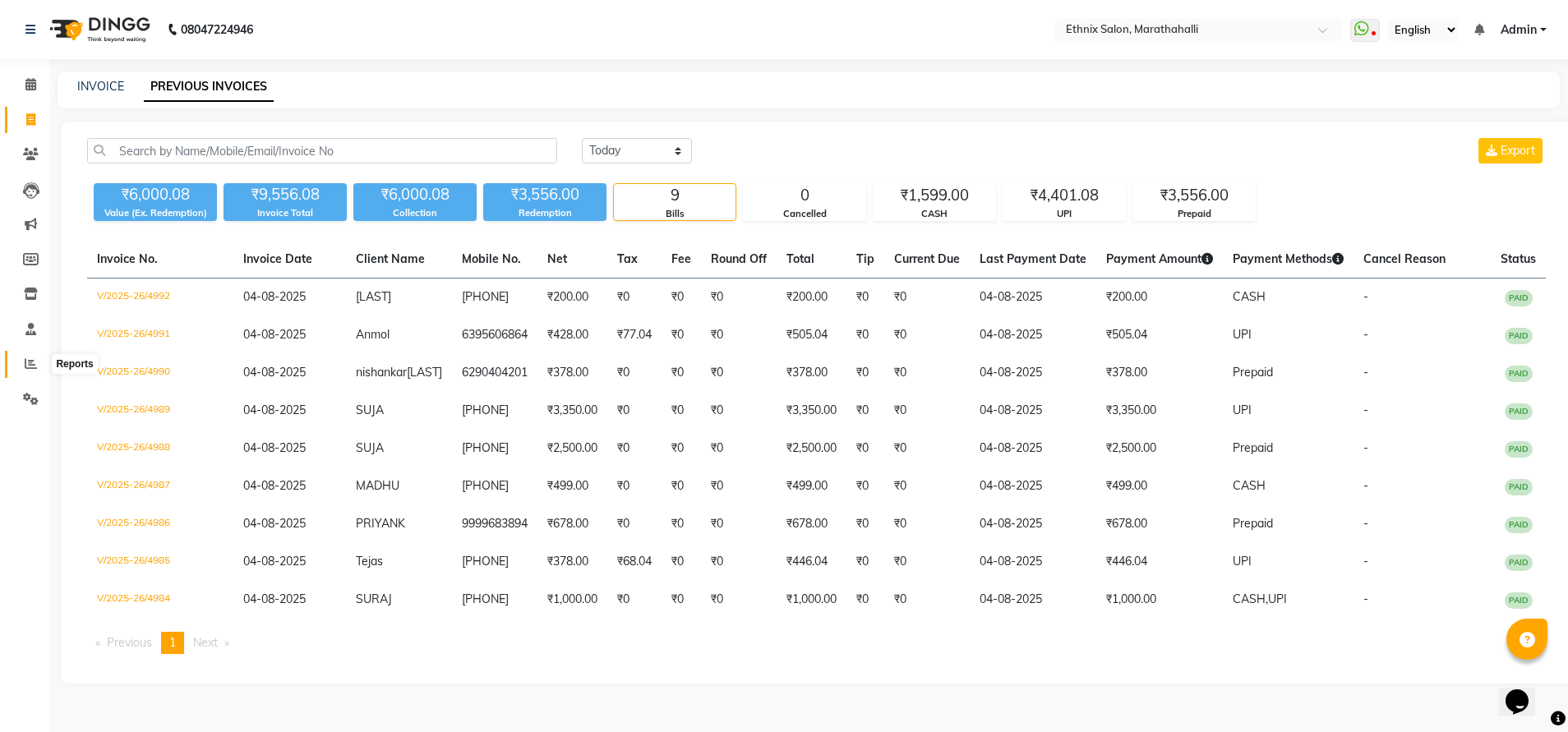 click 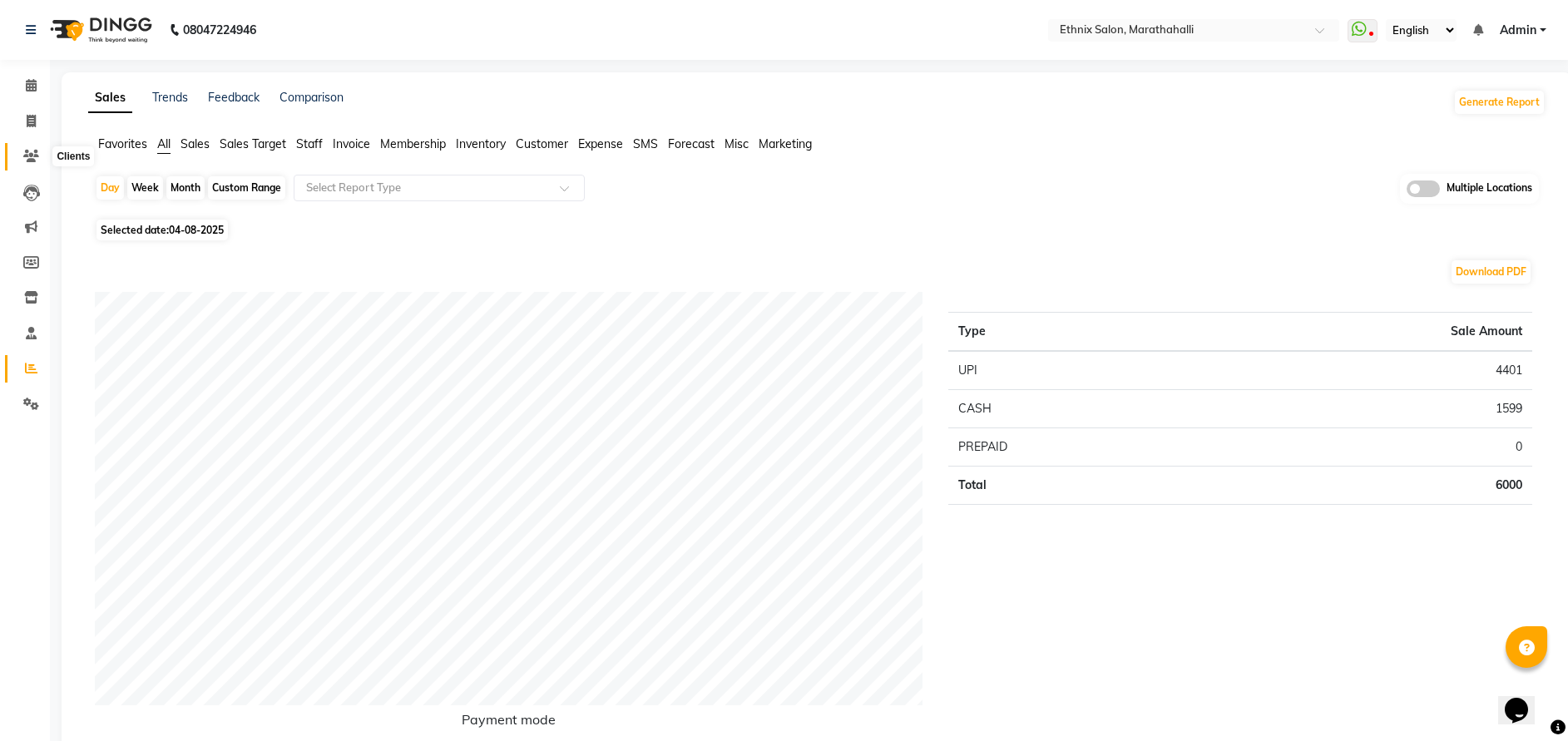 click 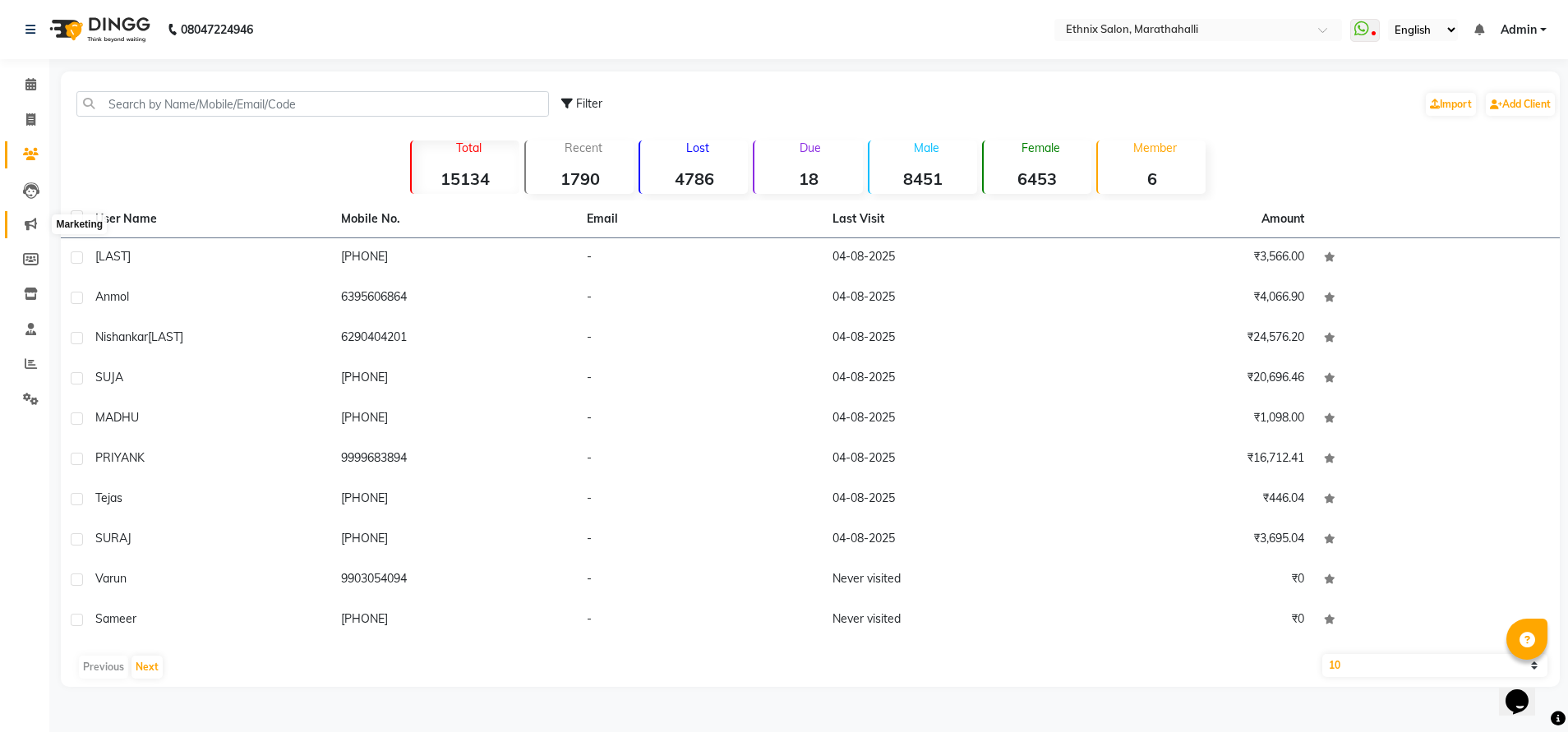 click 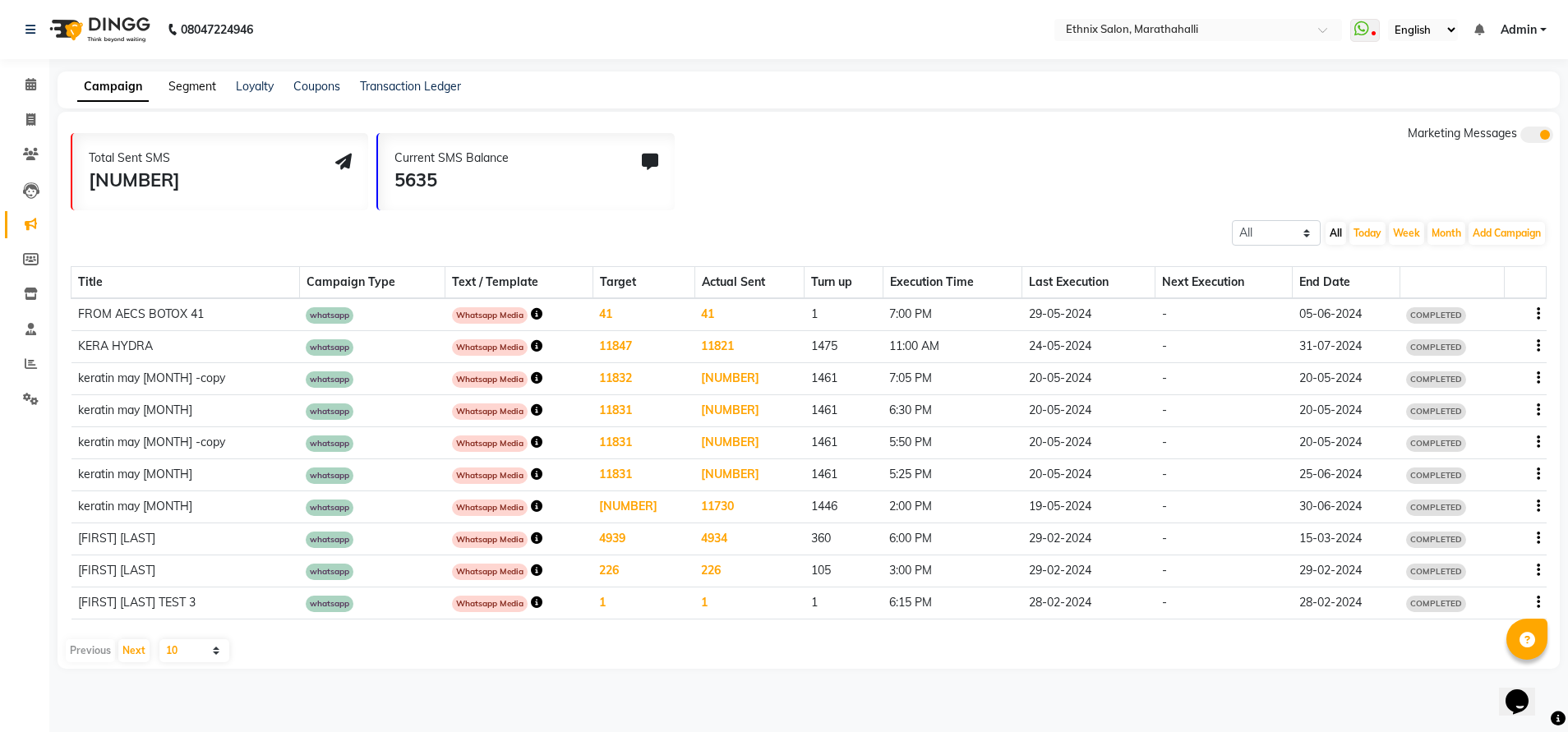 click on "Segment" 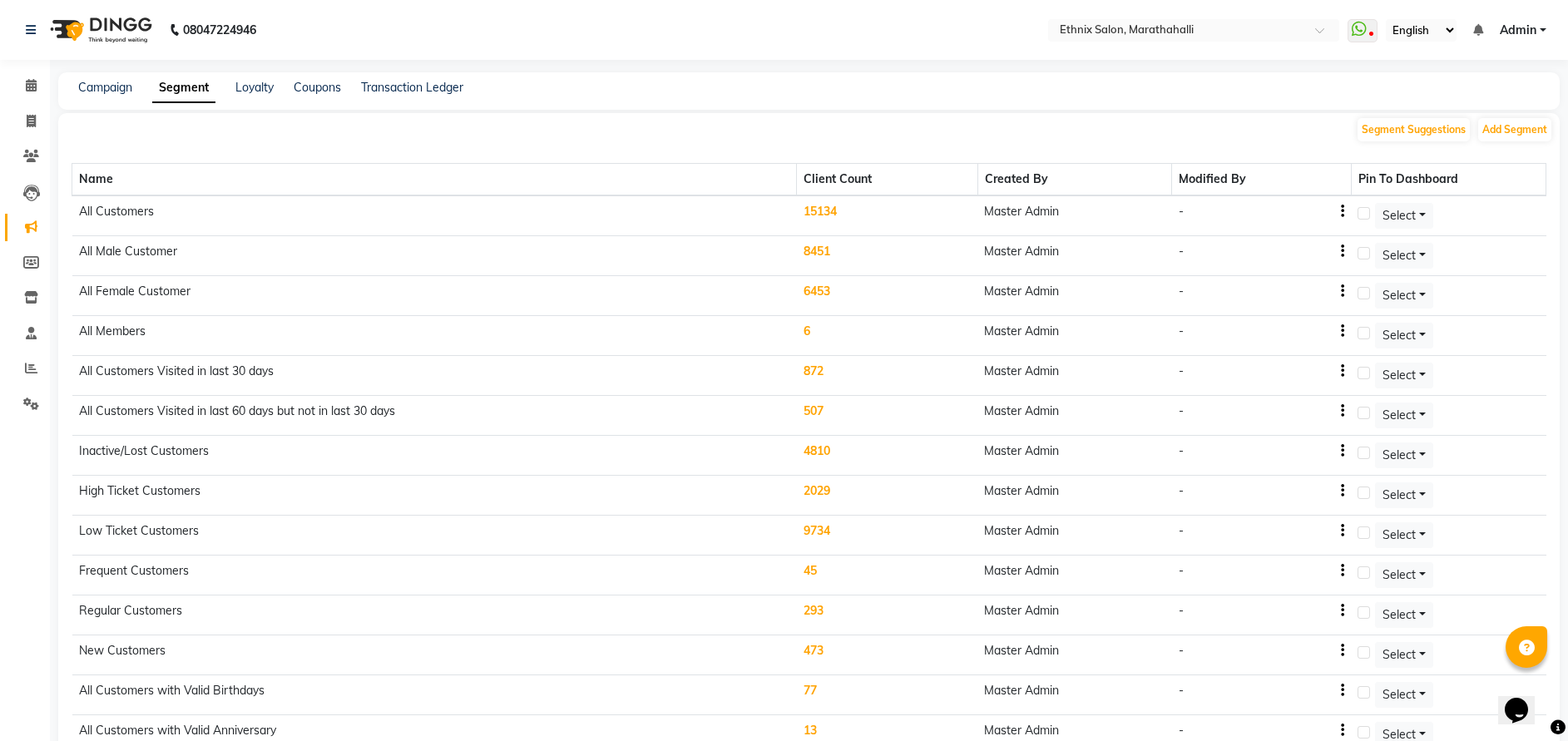 click on "15134" 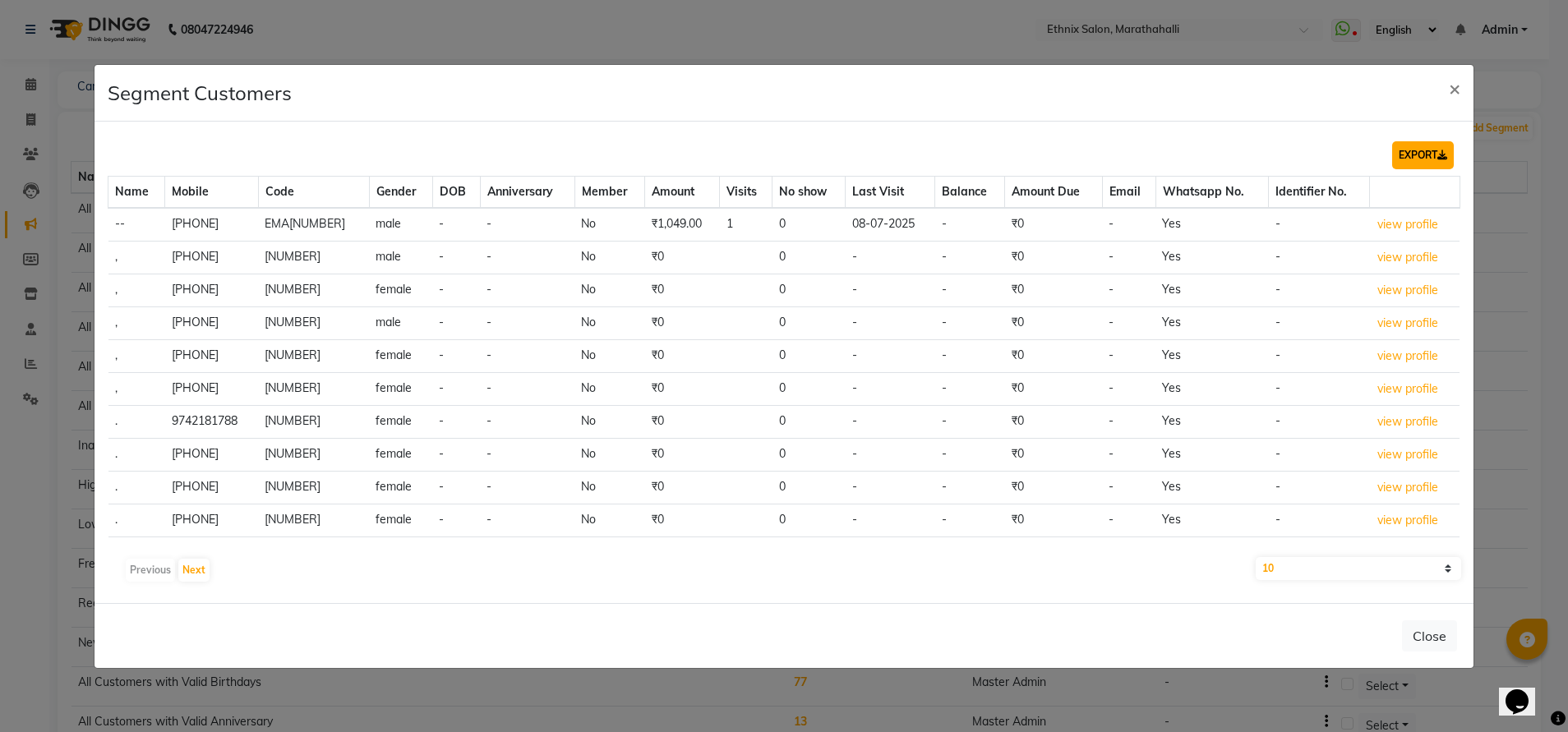 click on "EXPORT" 